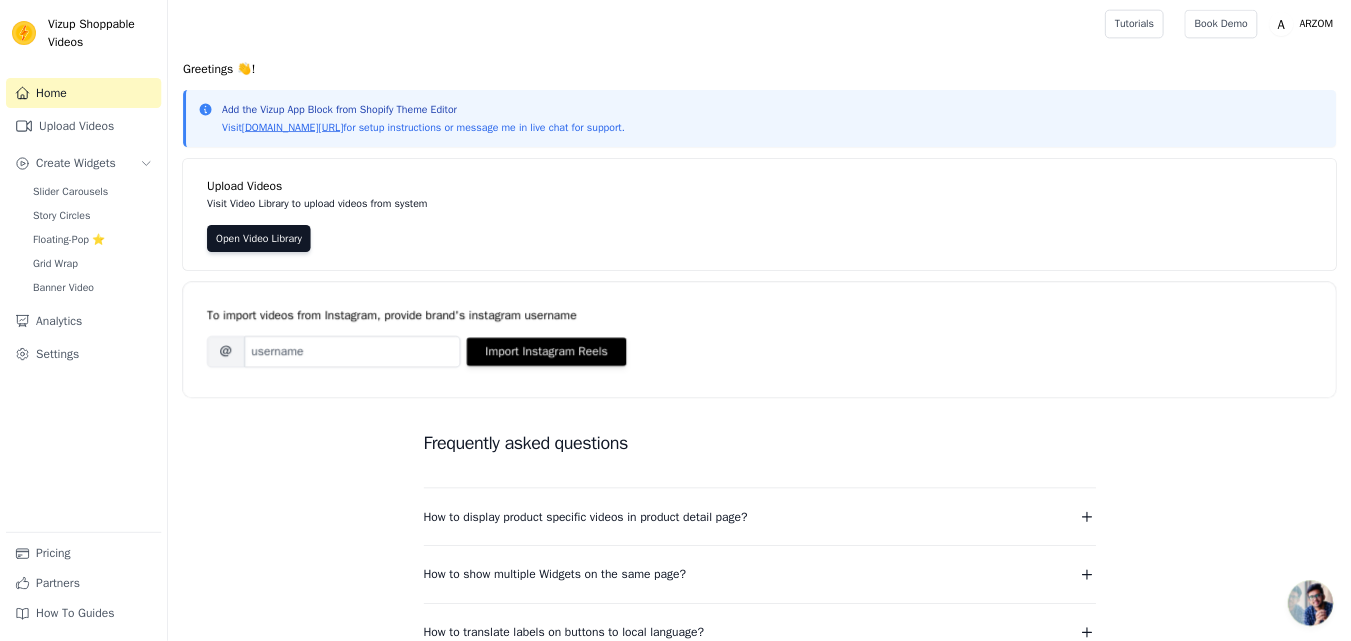 scroll, scrollTop: 0, scrollLeft: 0, axis: both 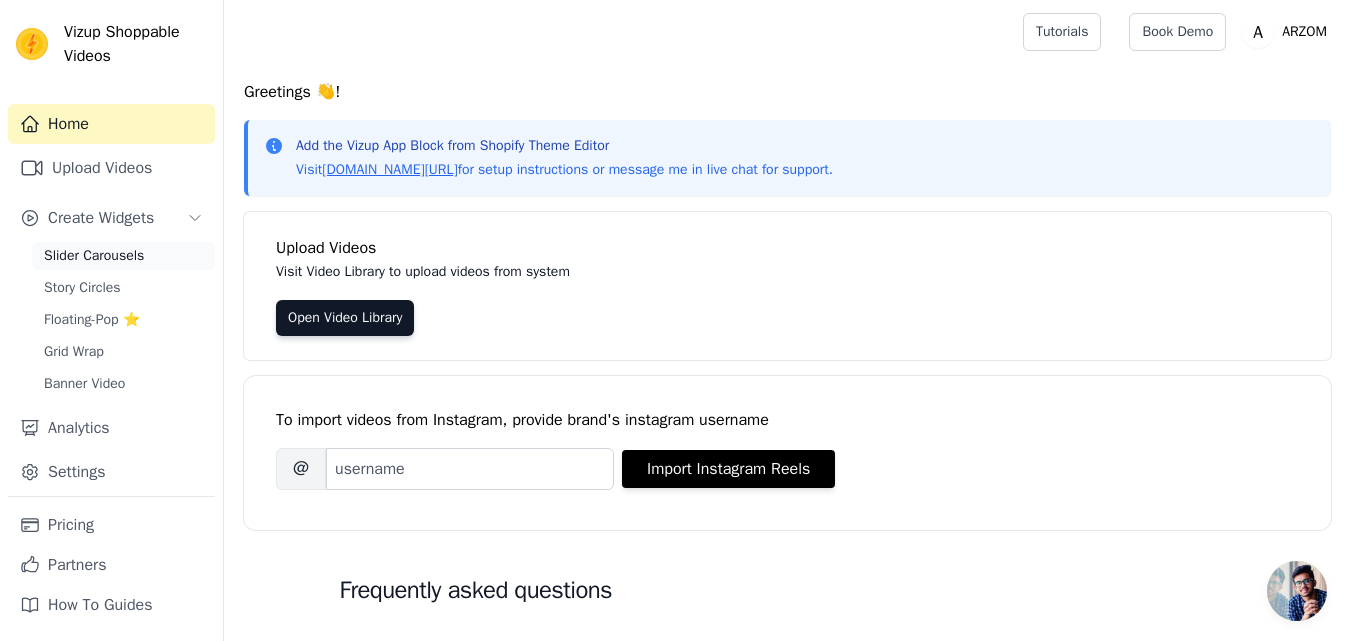 click on "Slider Carousels" at bounding box center [94, 256] 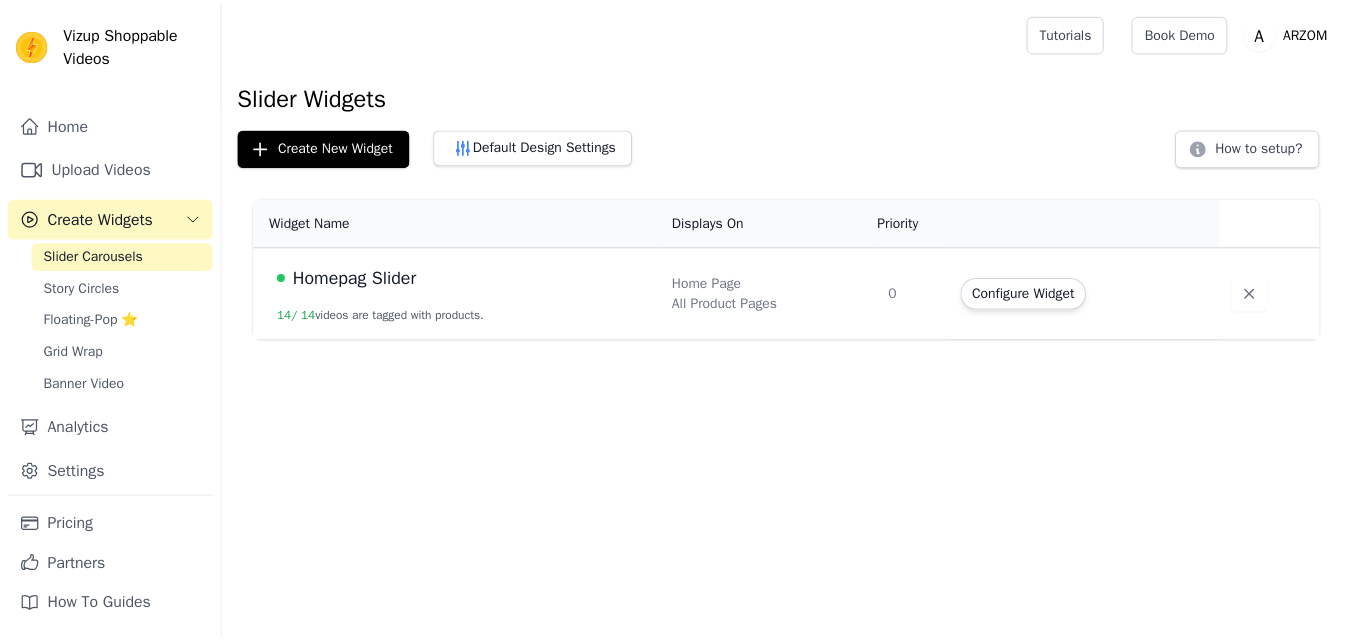 scroll, scrollTop: 0, scrollLeft: 0, axis: both 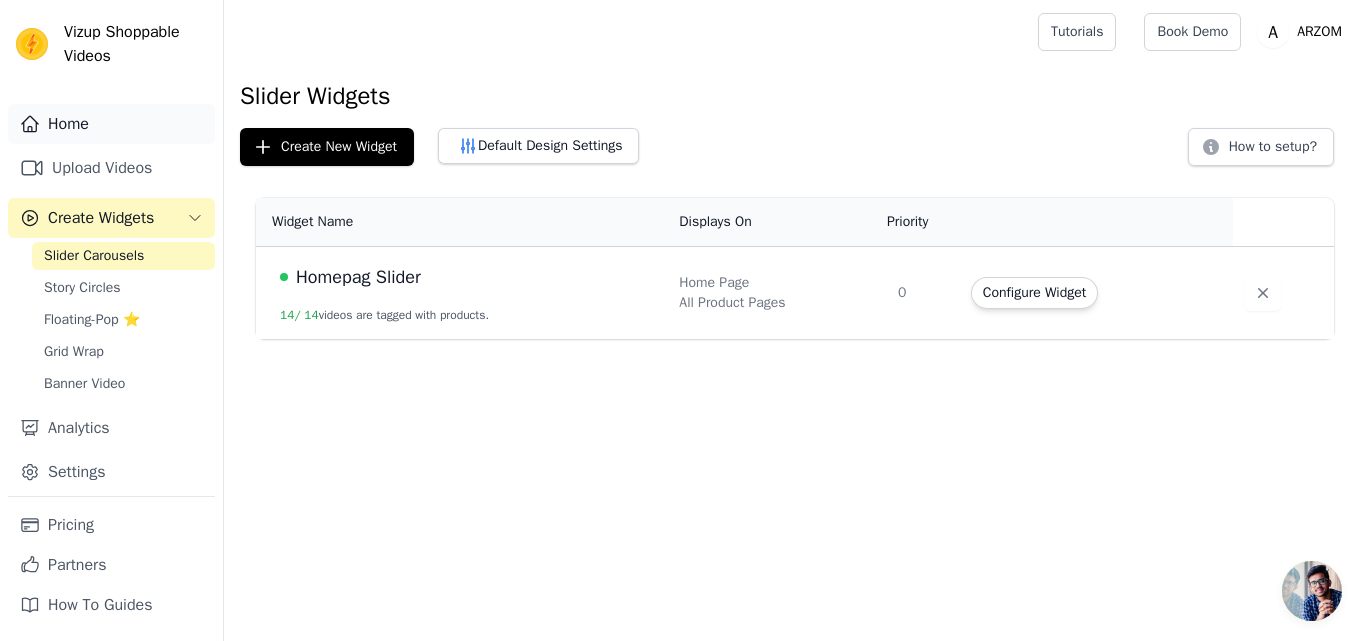 click on "Home" at bounding box center [111, 124] 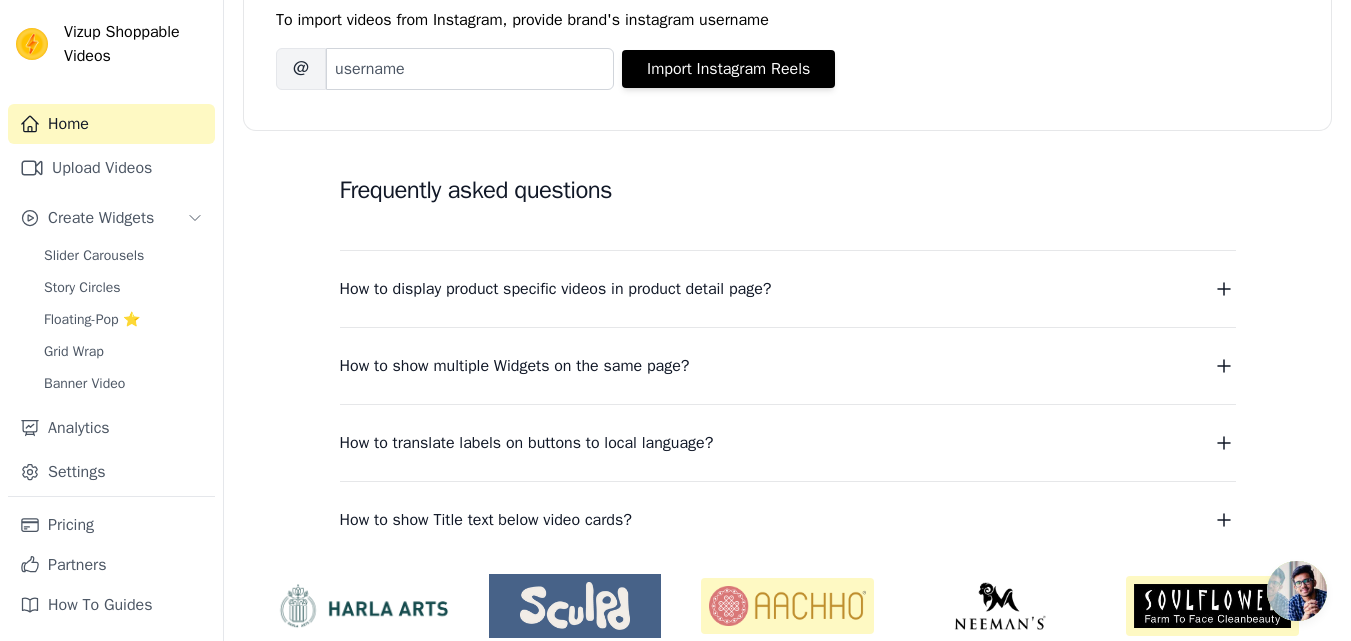 scroll, scrollTop: 481, scrollLeft: 0, axis: vertical 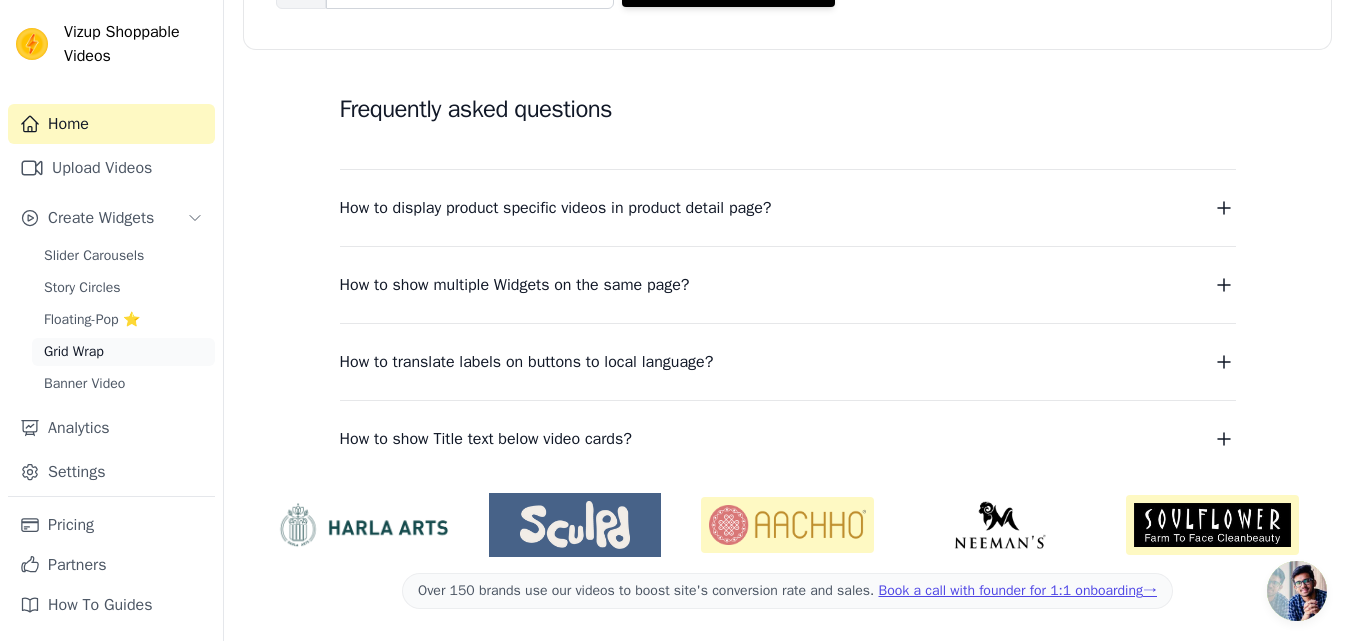 click on "Grid Wrap" at bounding box center (74, 352) 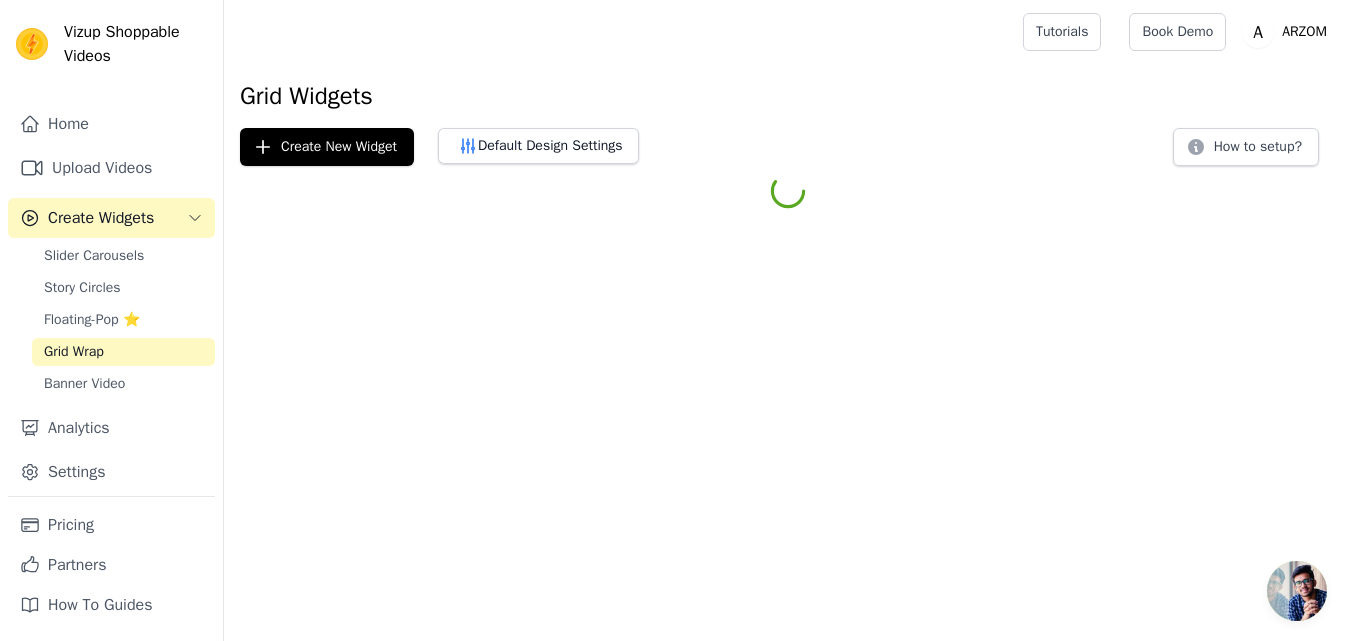 scroll, scrollTop: 0, scrollLeft: 0, axis: both 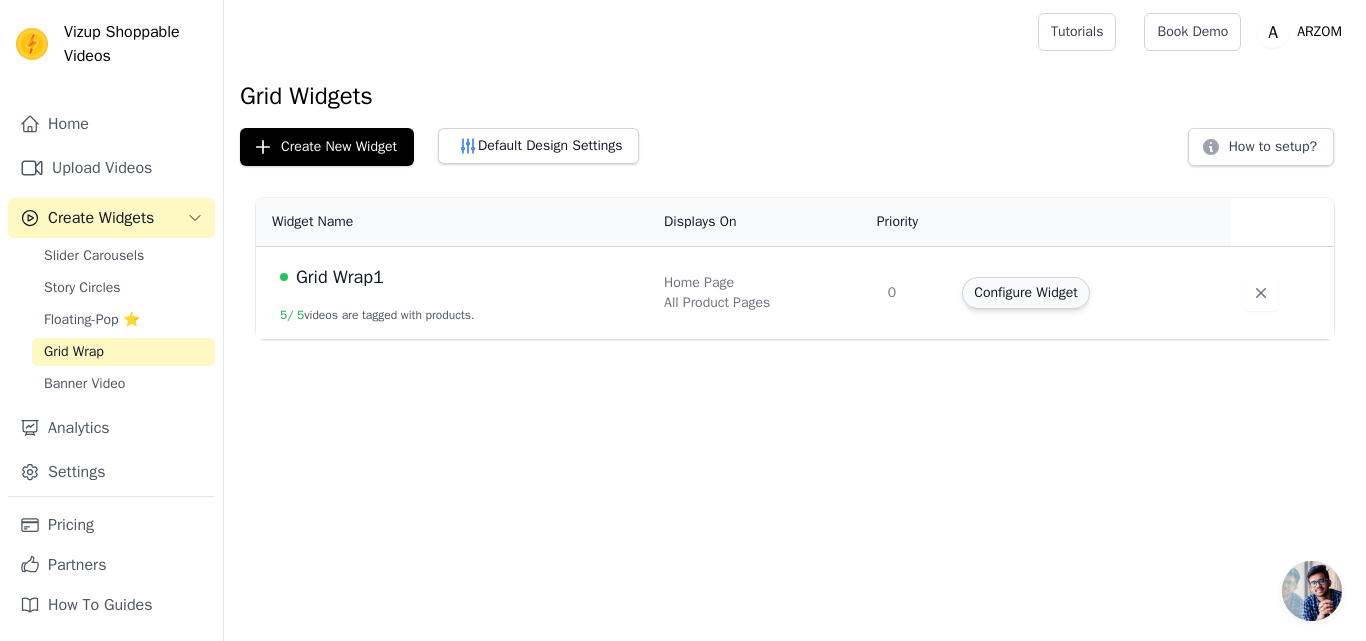 click on "Configure Widget" at bounding box center (1025, 293) 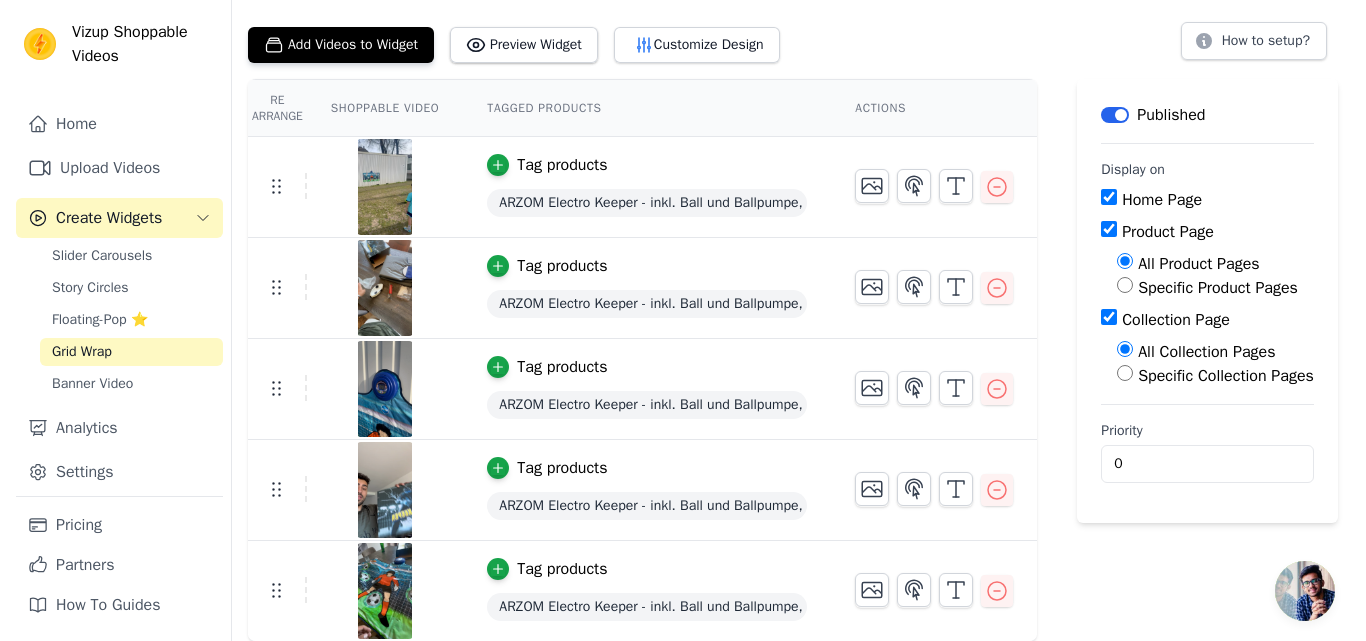 scroll, scrollTop: 0, scrollLeft: 0, axis: both 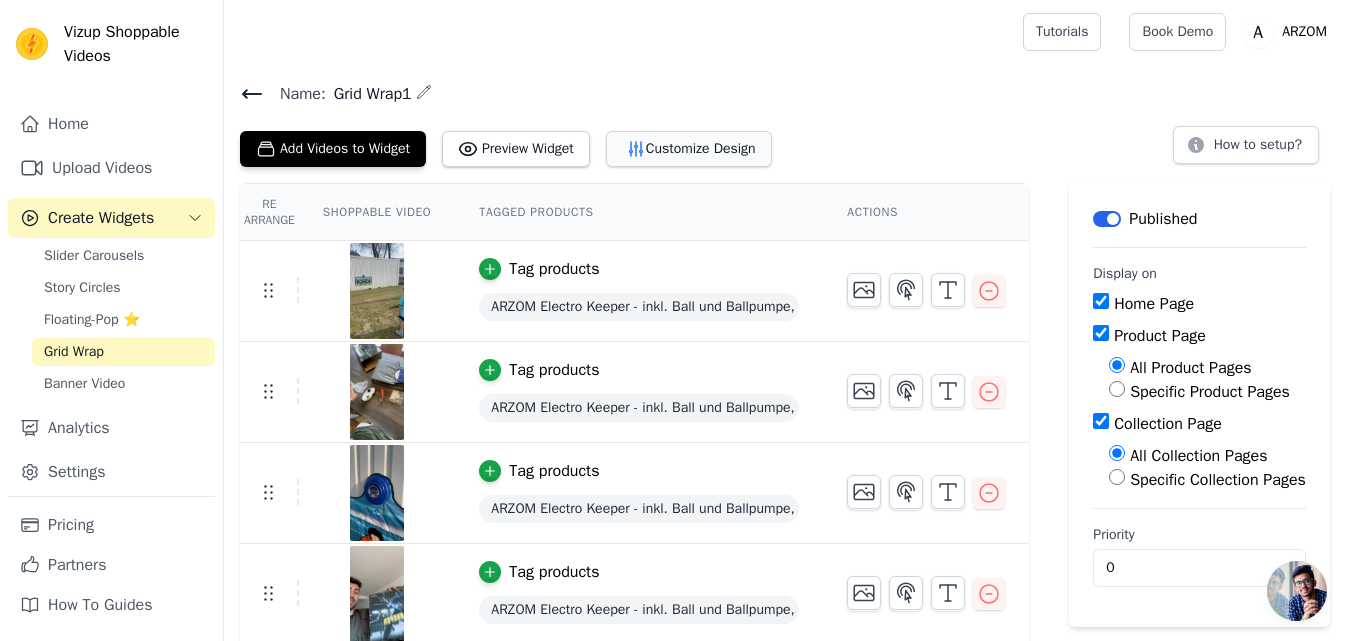 click on "Customize Design" at bounding box center (689, 149) 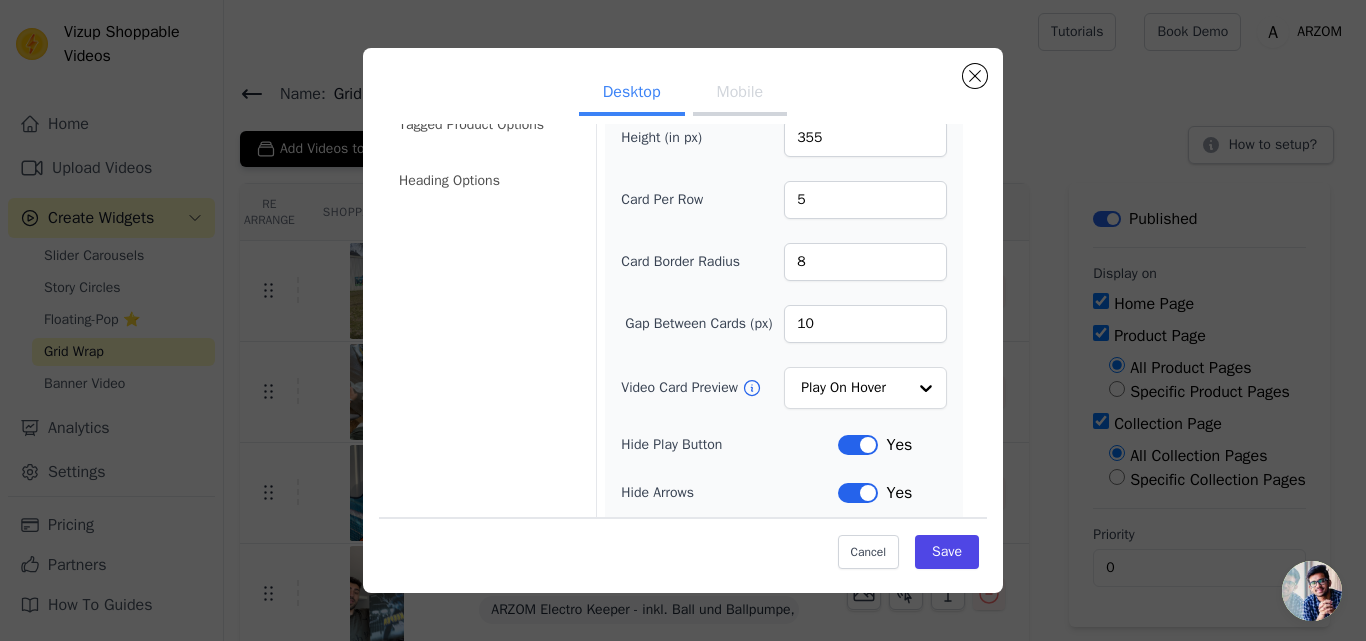 scroll, scrollTop: 0, scrollLeft: 0, axis: both 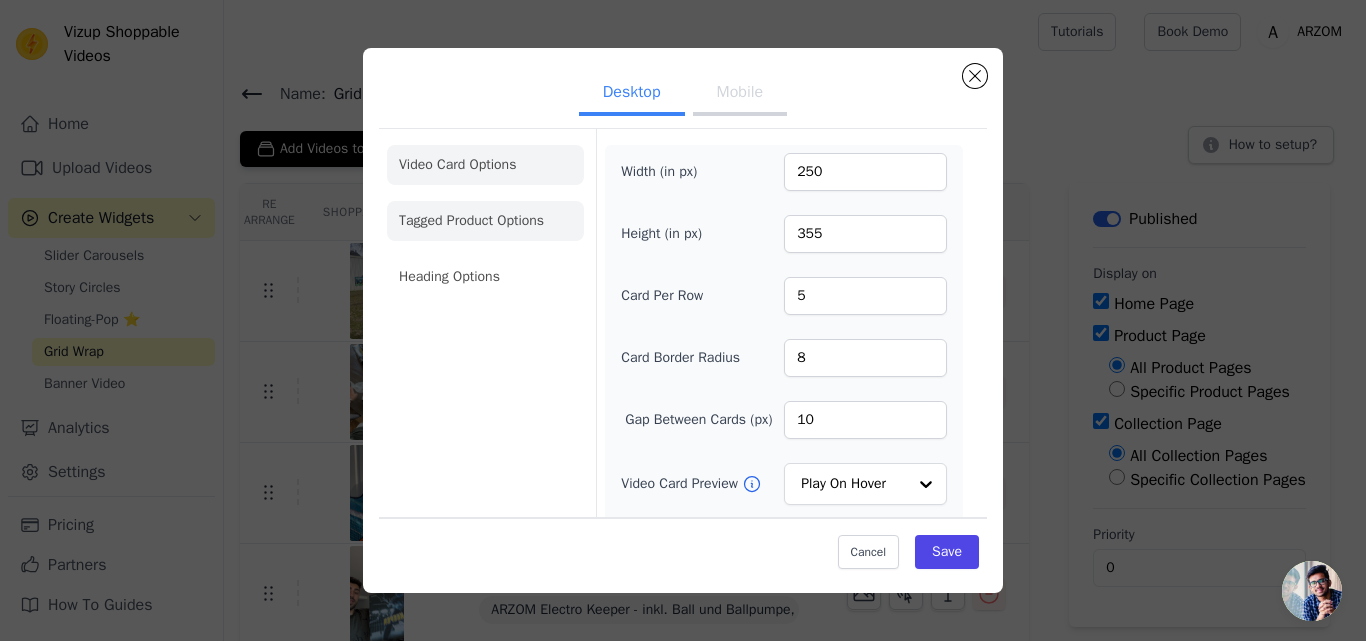 click on "Tagged Product Options" 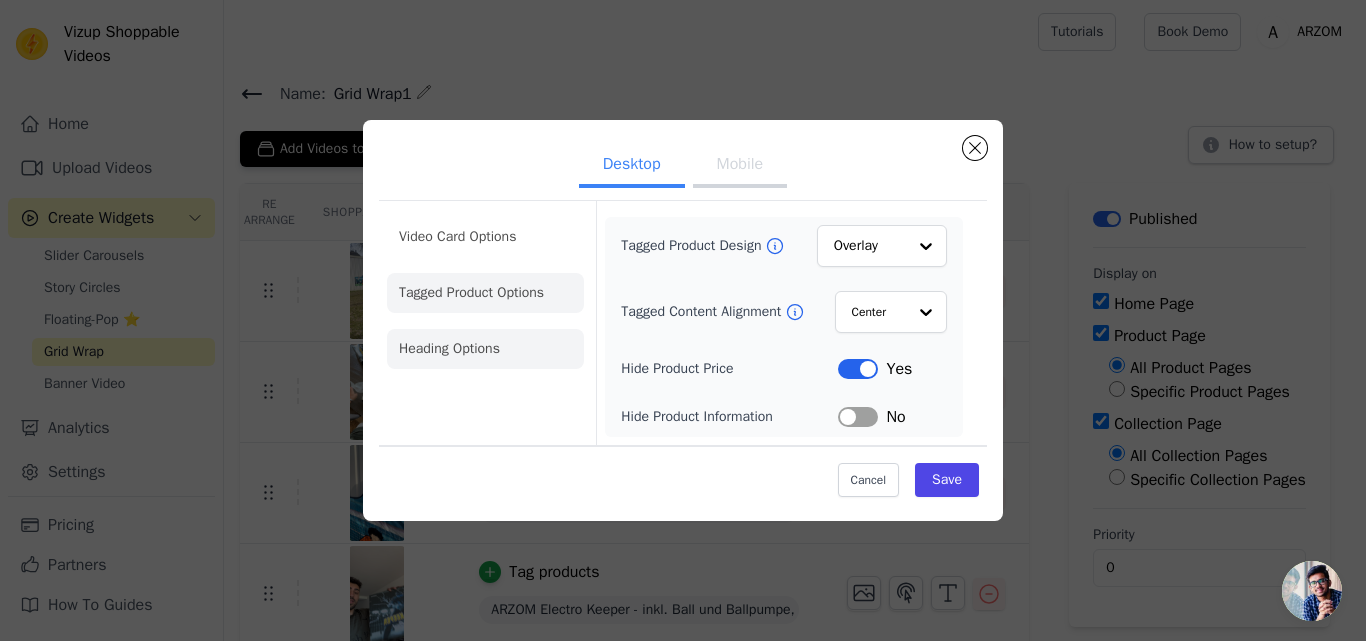 click on "Heading Options" 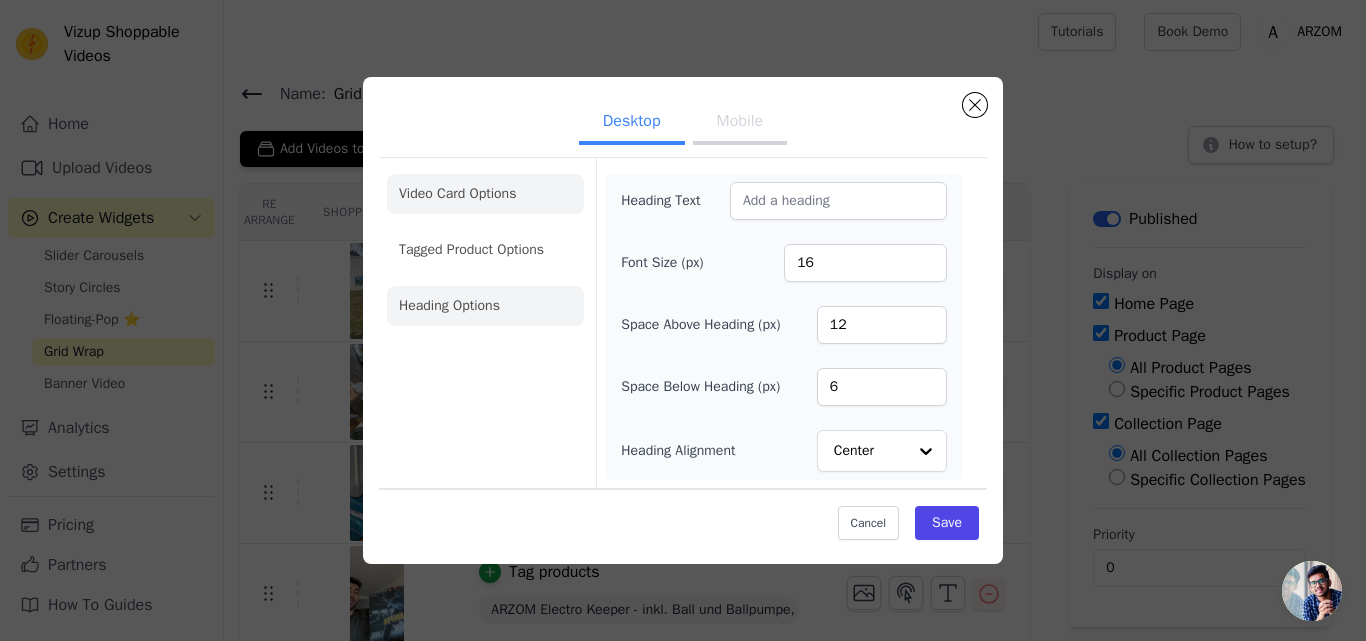 click on "Video Card Options" 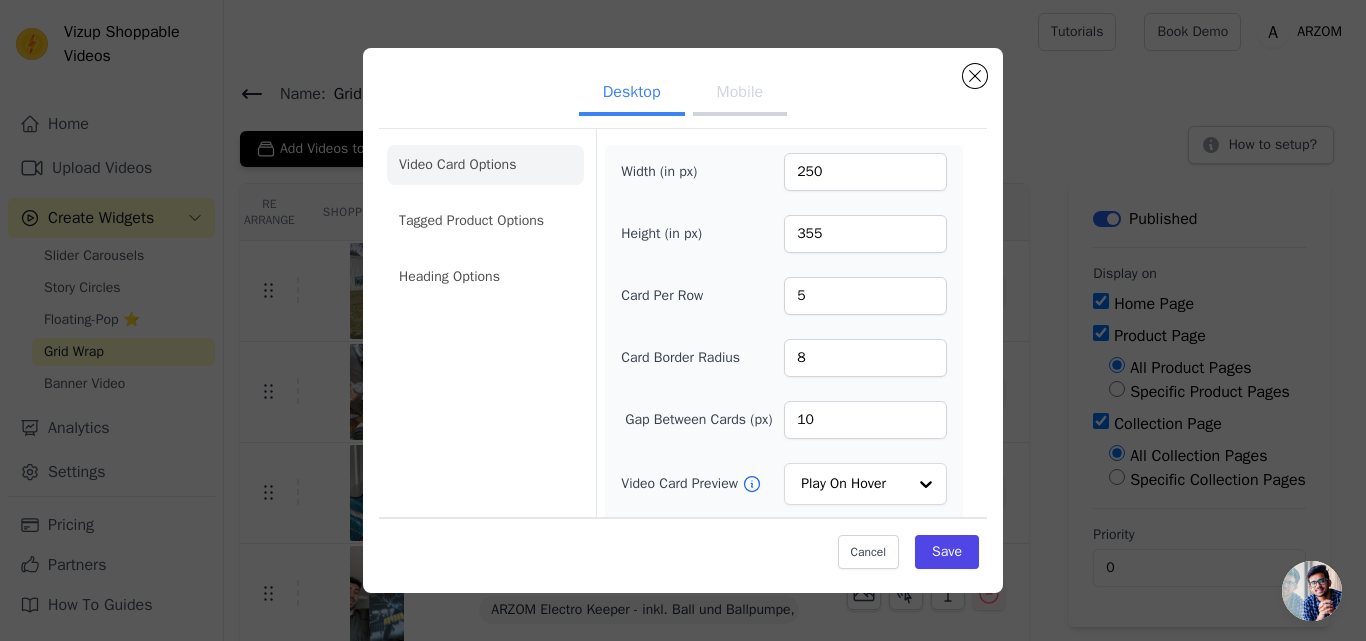 type 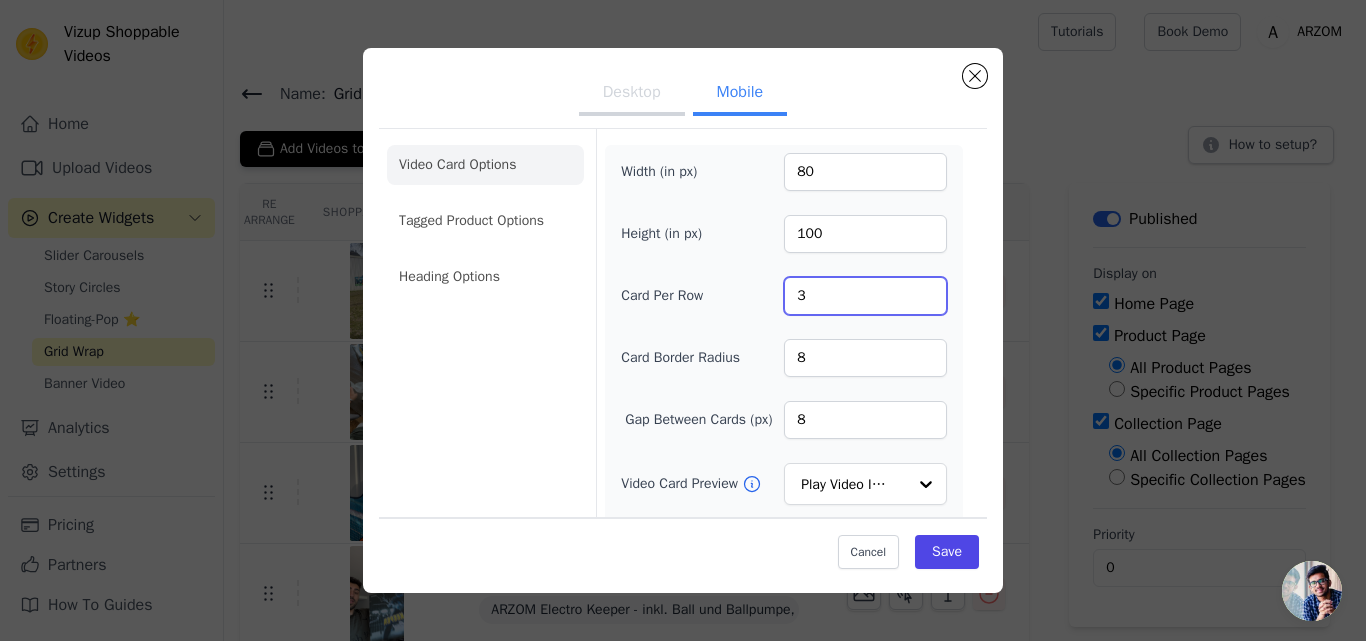 drag, startPoint x: 815, startPoint y: 298, endPoint x: 759, endPoint y: 298, distance: 56 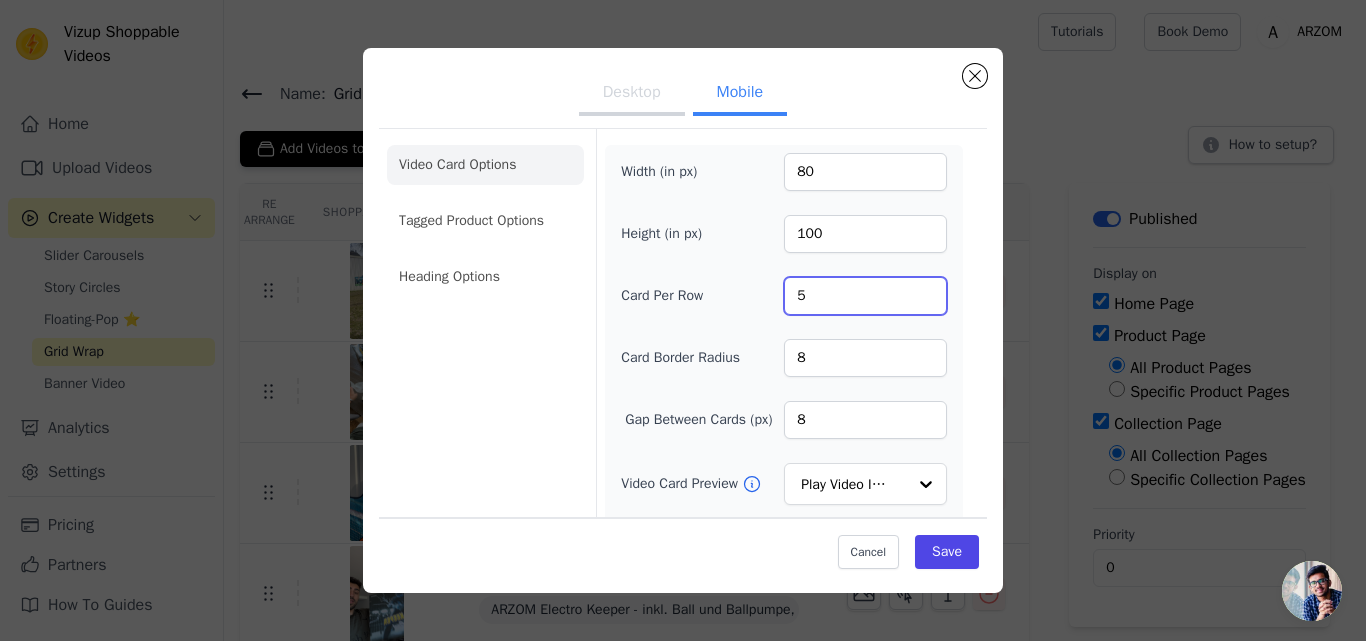 type on "5" 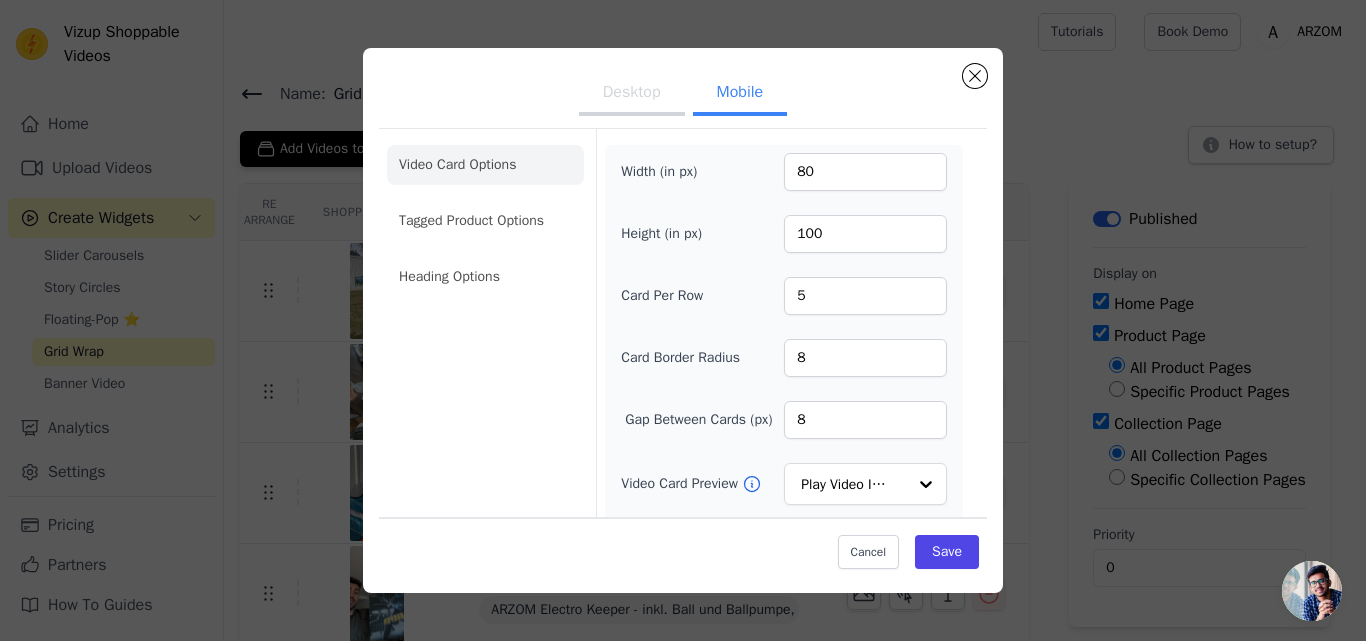 click on "Desktop" at bounding box center (632, 94) 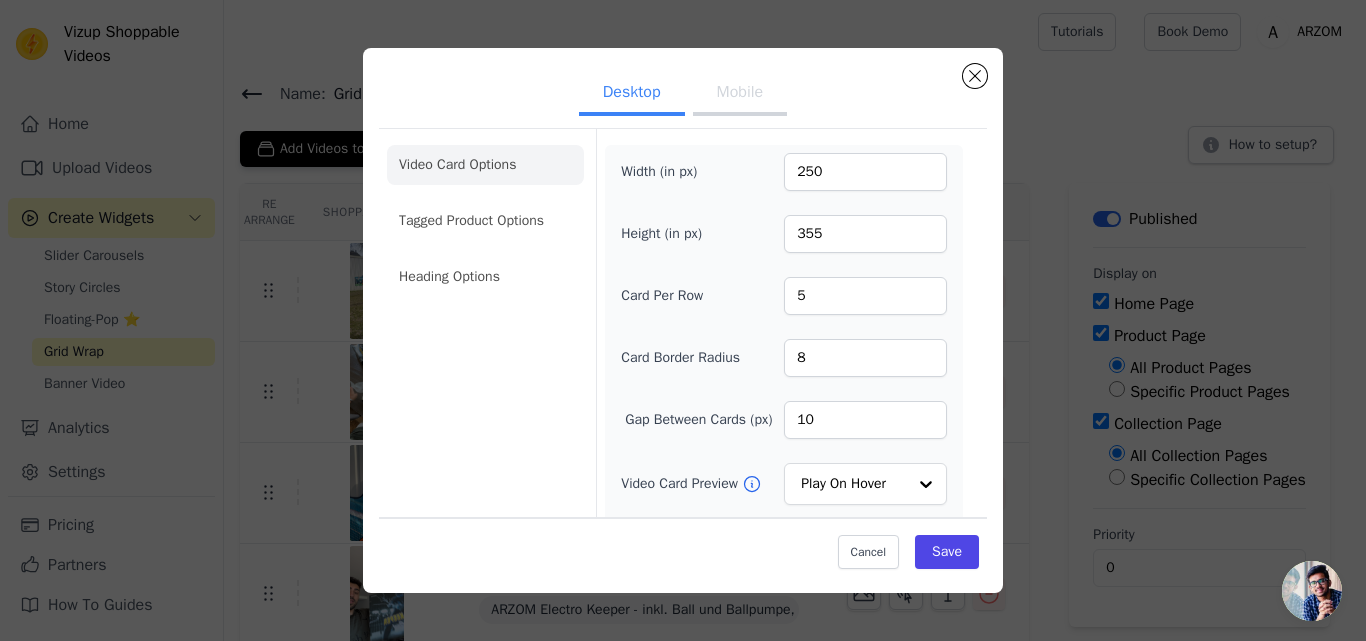 type 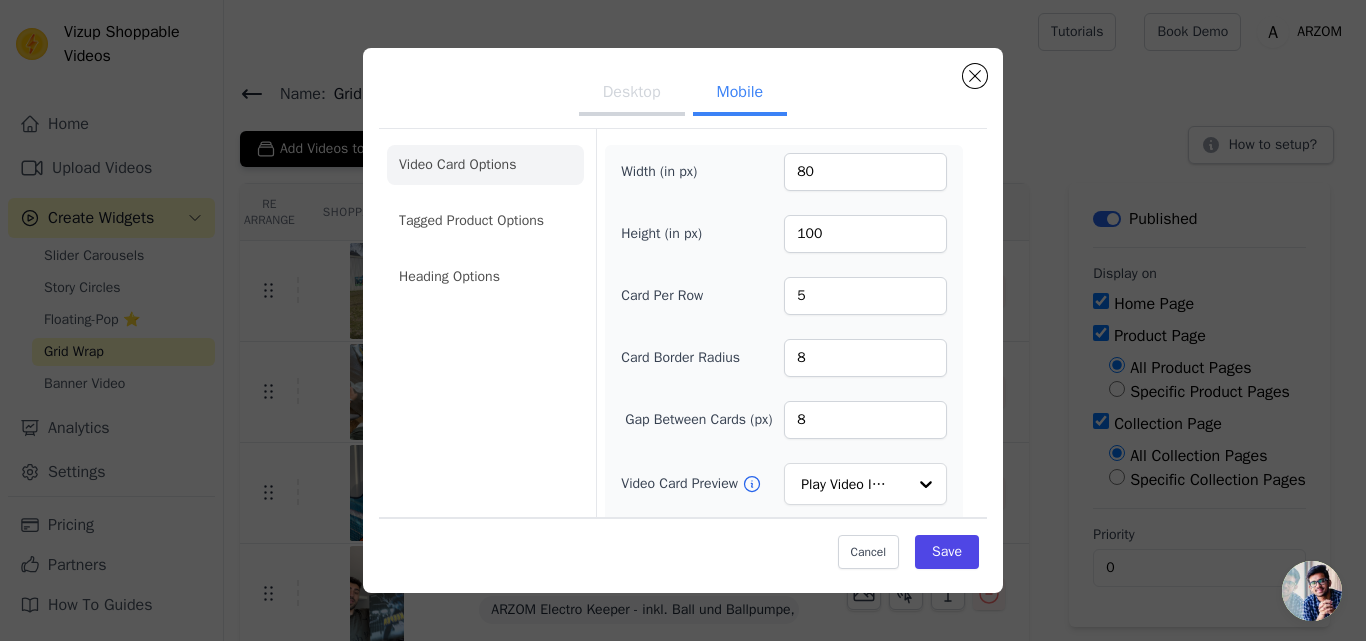 click on "Desktop" at bounding box center [632, 94] 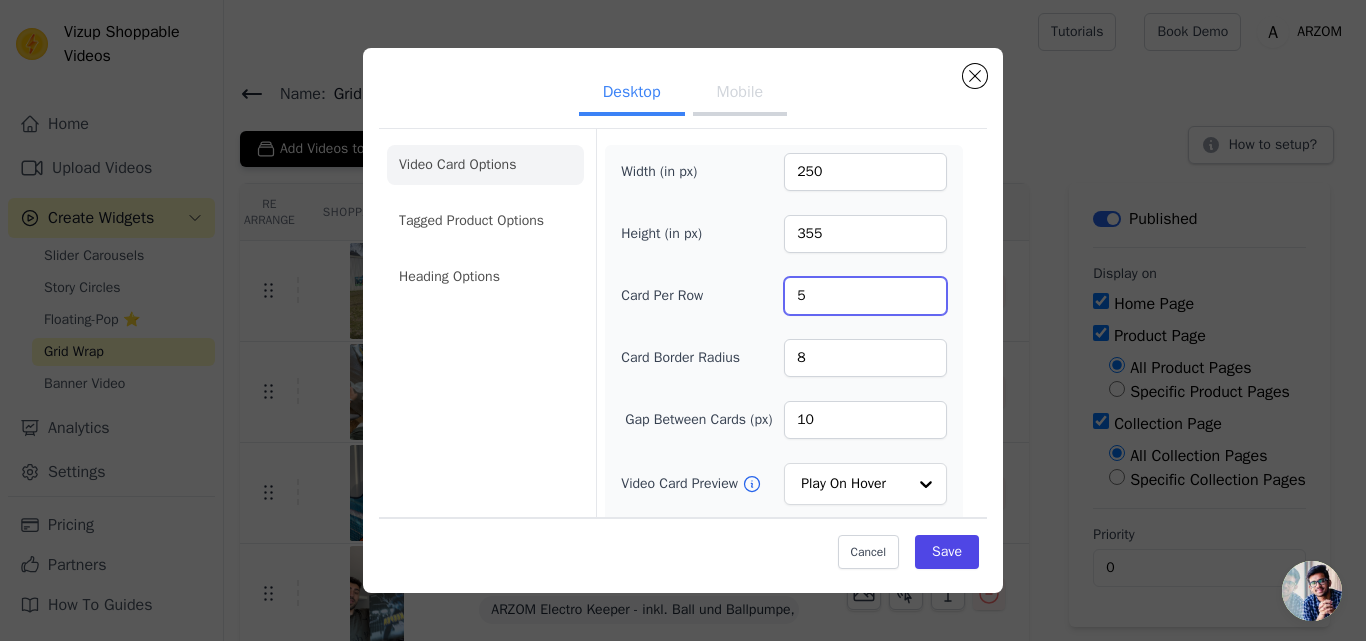 drag, startPoint x: 835, startPoint y: 291, endPoint x: 719, endPoint y: 292, distance: 116.00431 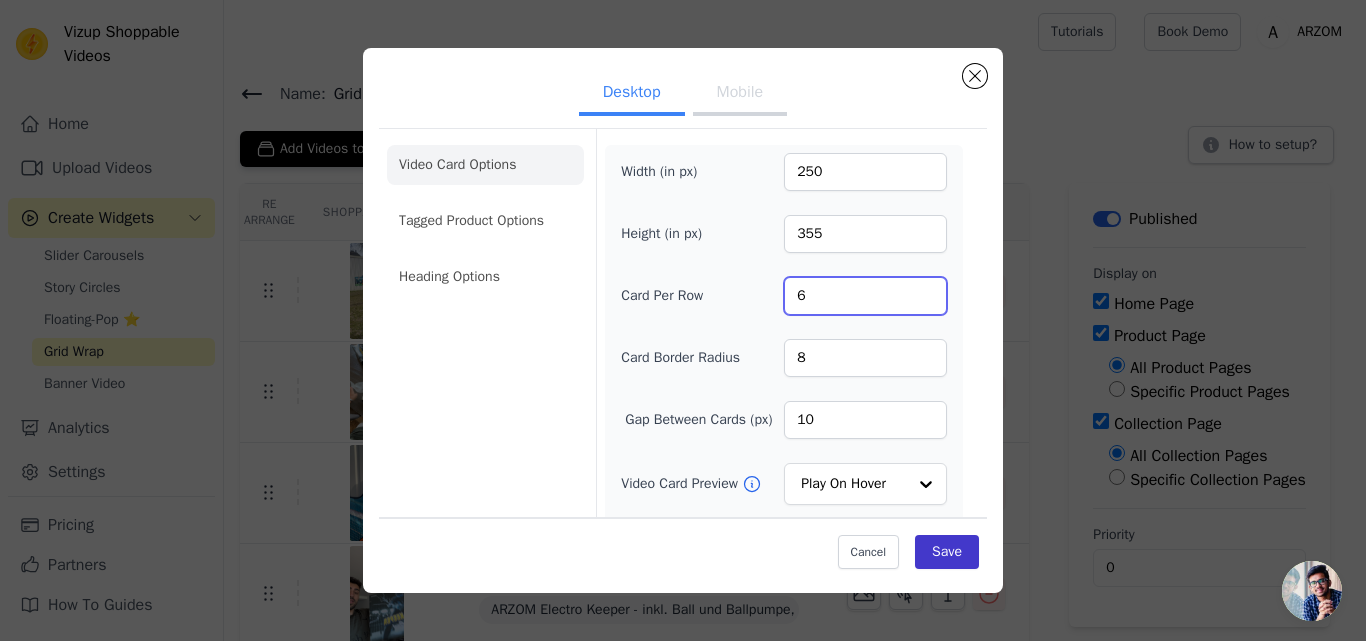 type on "6" 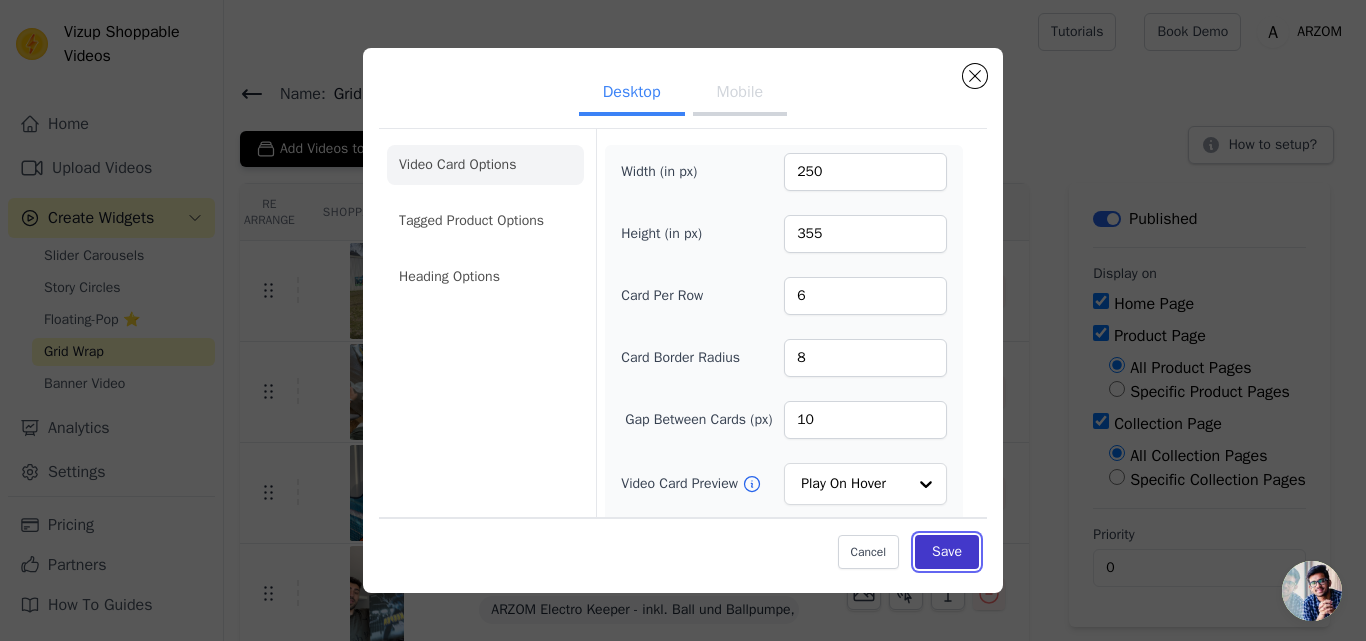 click on "Save" at bounding box center [947, 552] 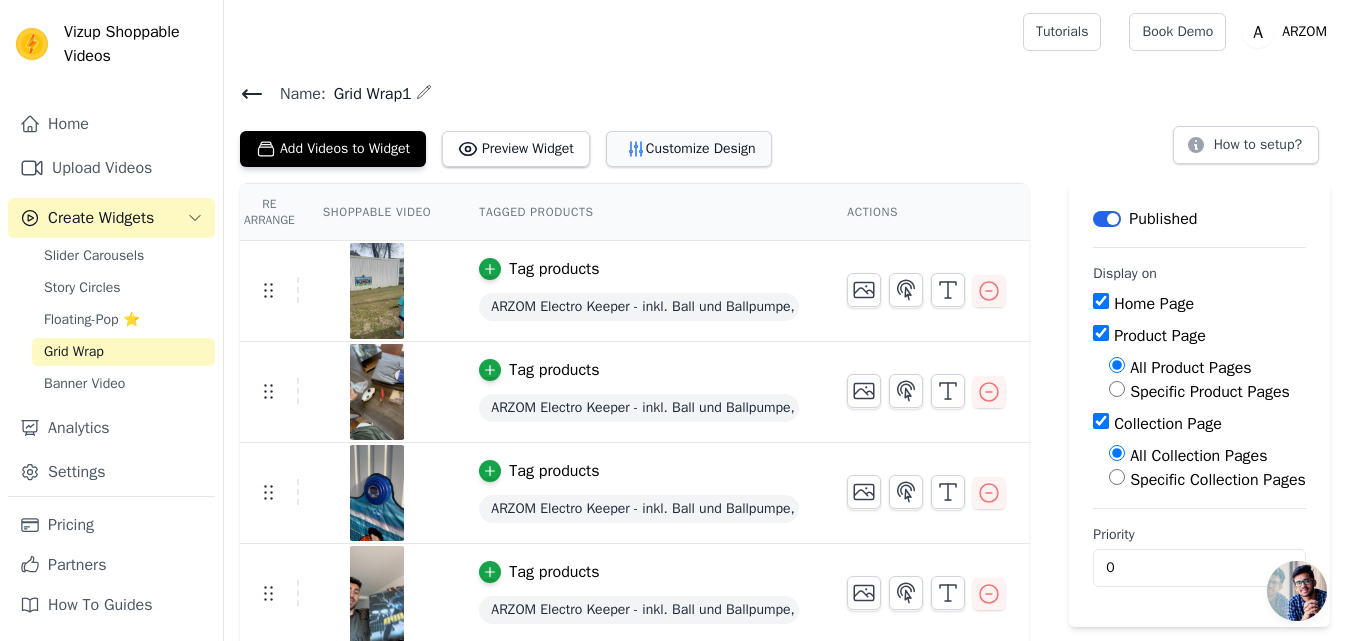 click on "Customize Design" at bounding box center [689, 149] 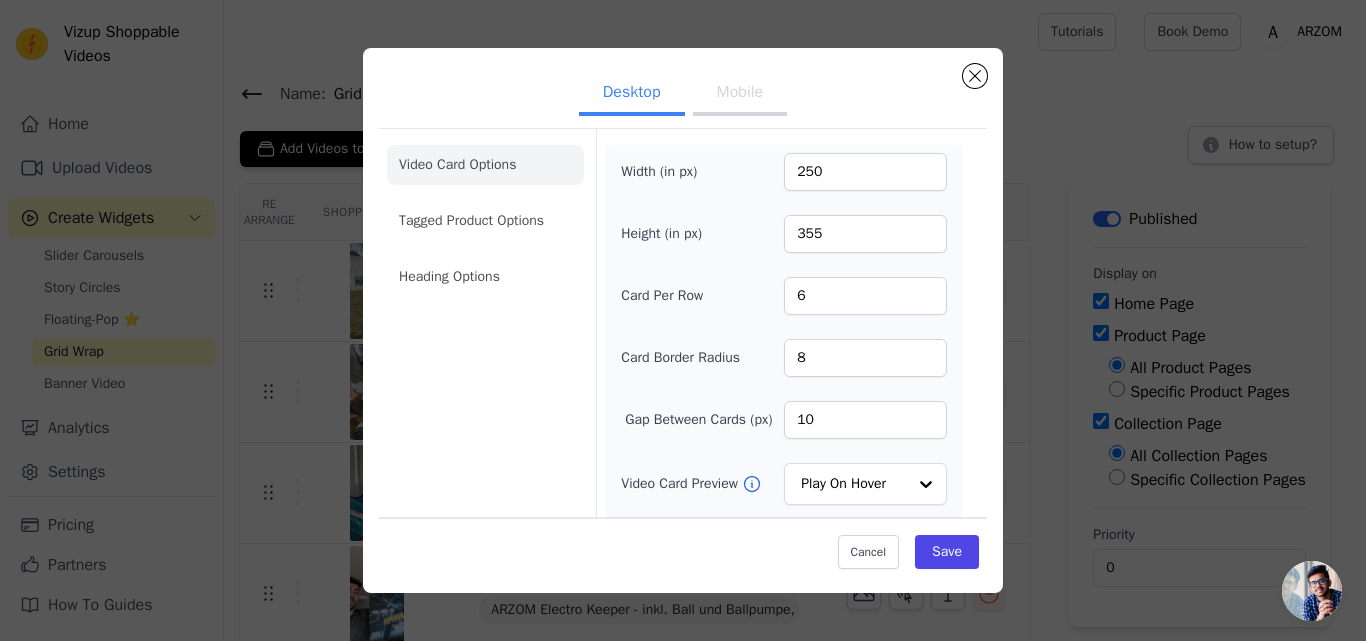 click on "Mobile" at bounding box center [740, 94] 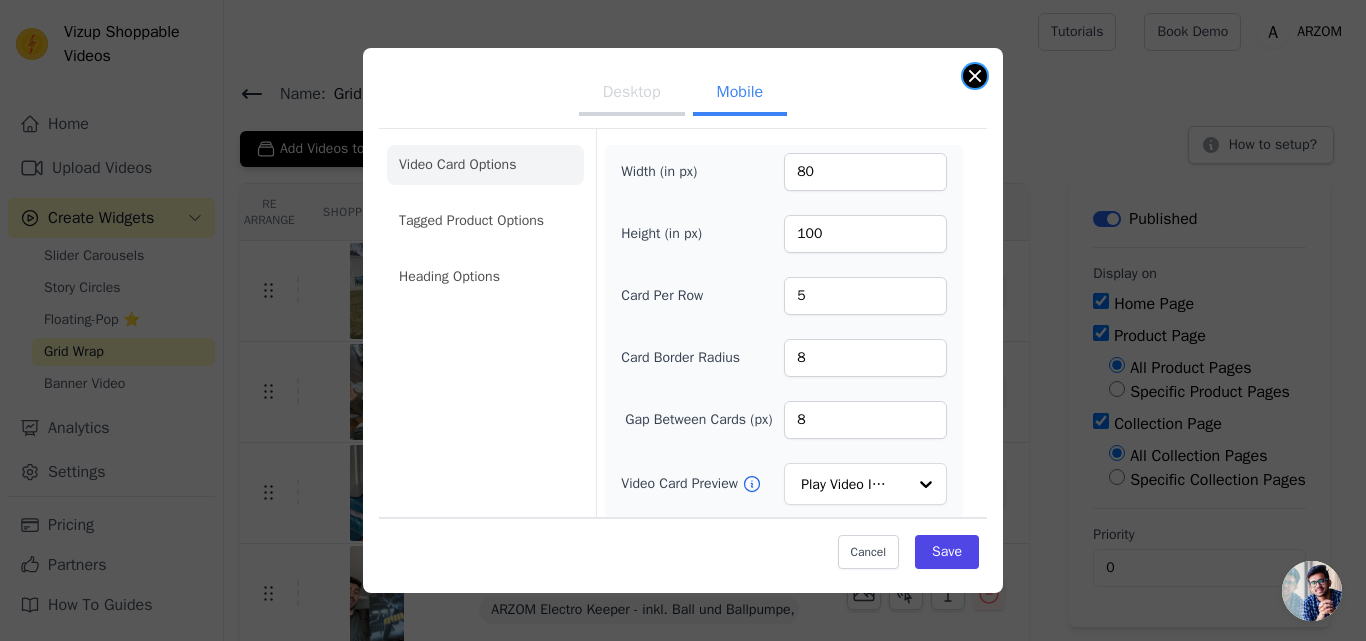 click at bounding box center [975, 76] 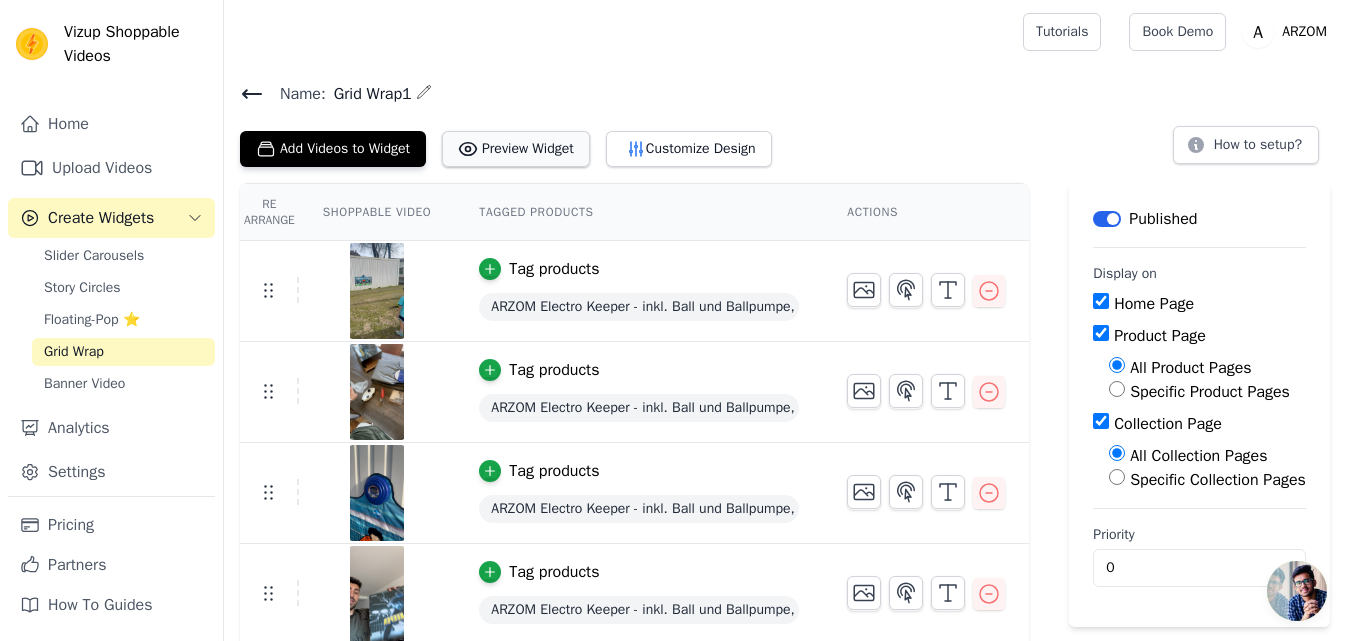 click on "Preview Widget" at bounding box center [516, 149] 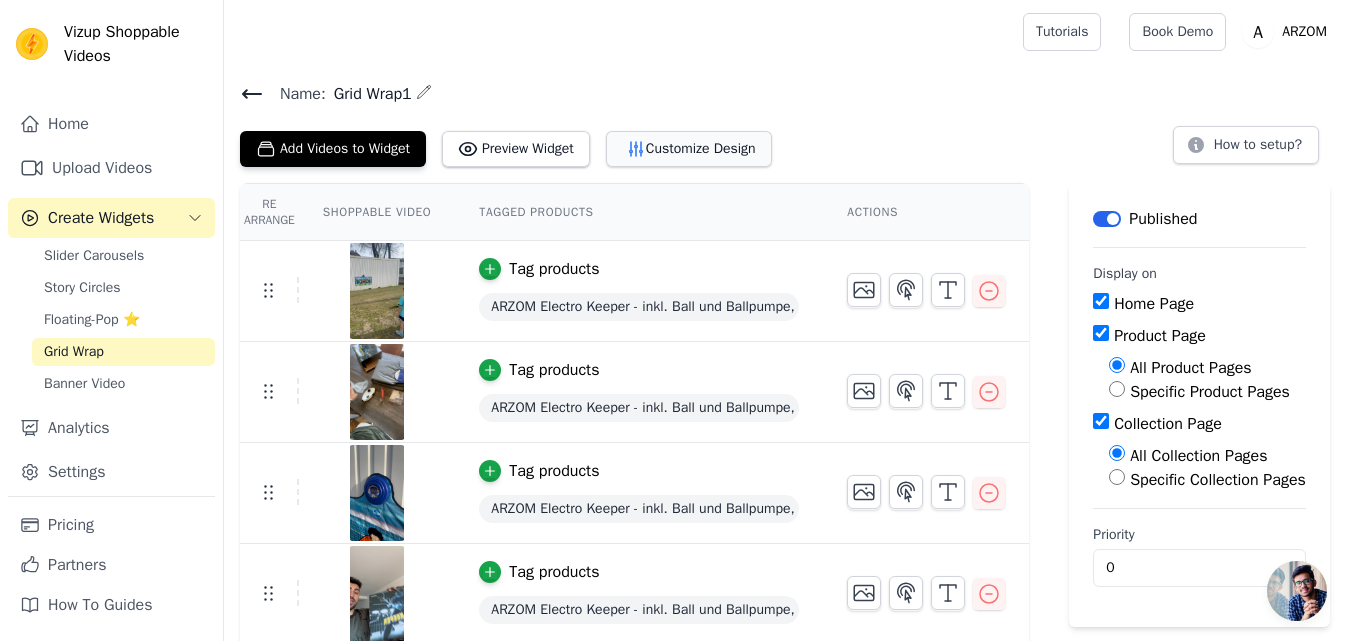 click on "Customize Design" at bounding box center (689, 149) 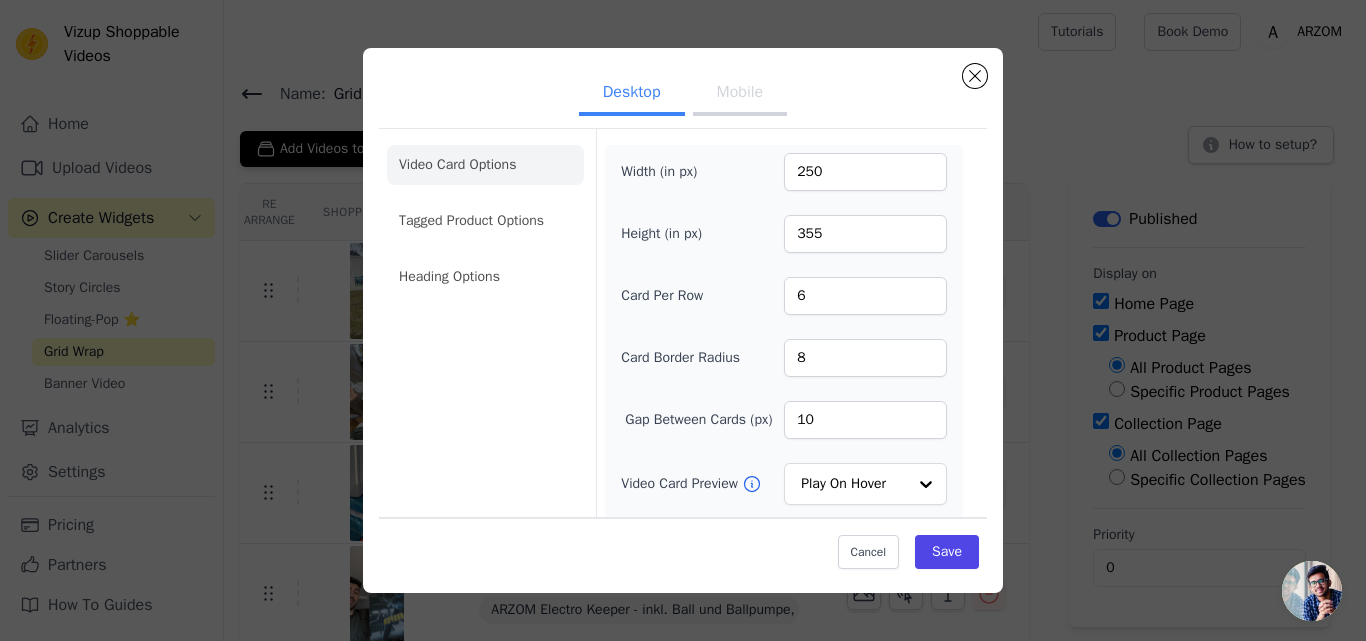 scroll, scrollTop: 100, scrollLeft: 0, axis: vertical 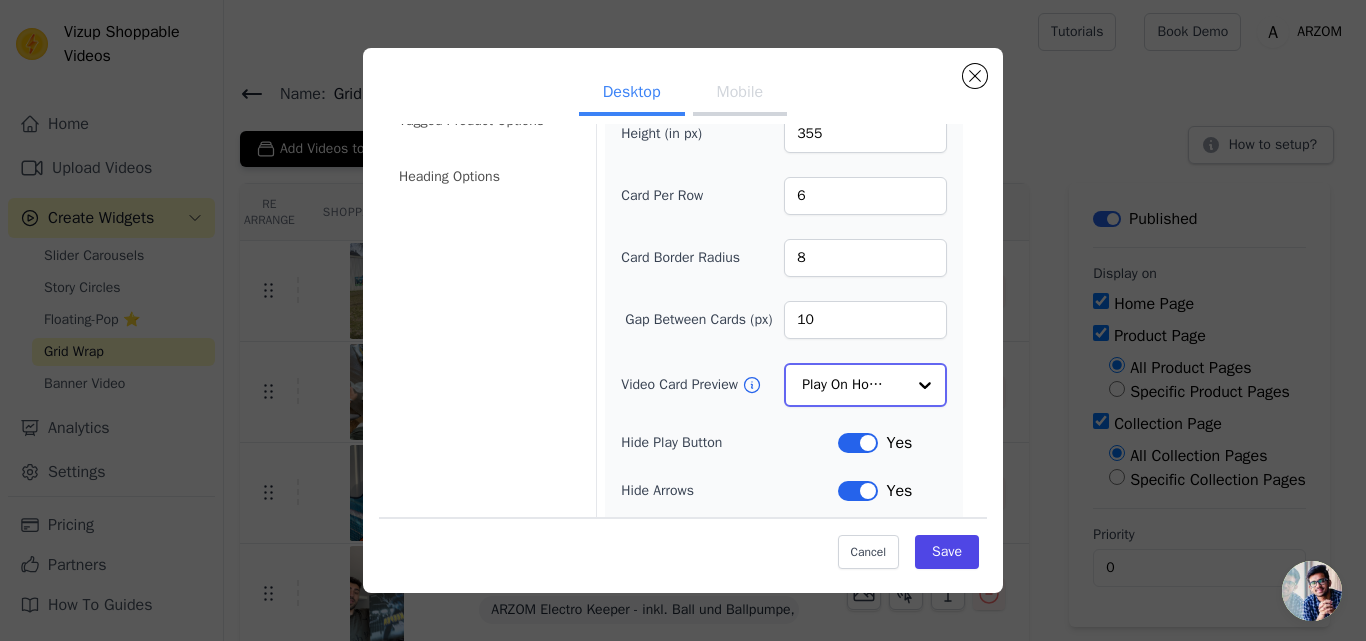 click on "Video Card Preview" 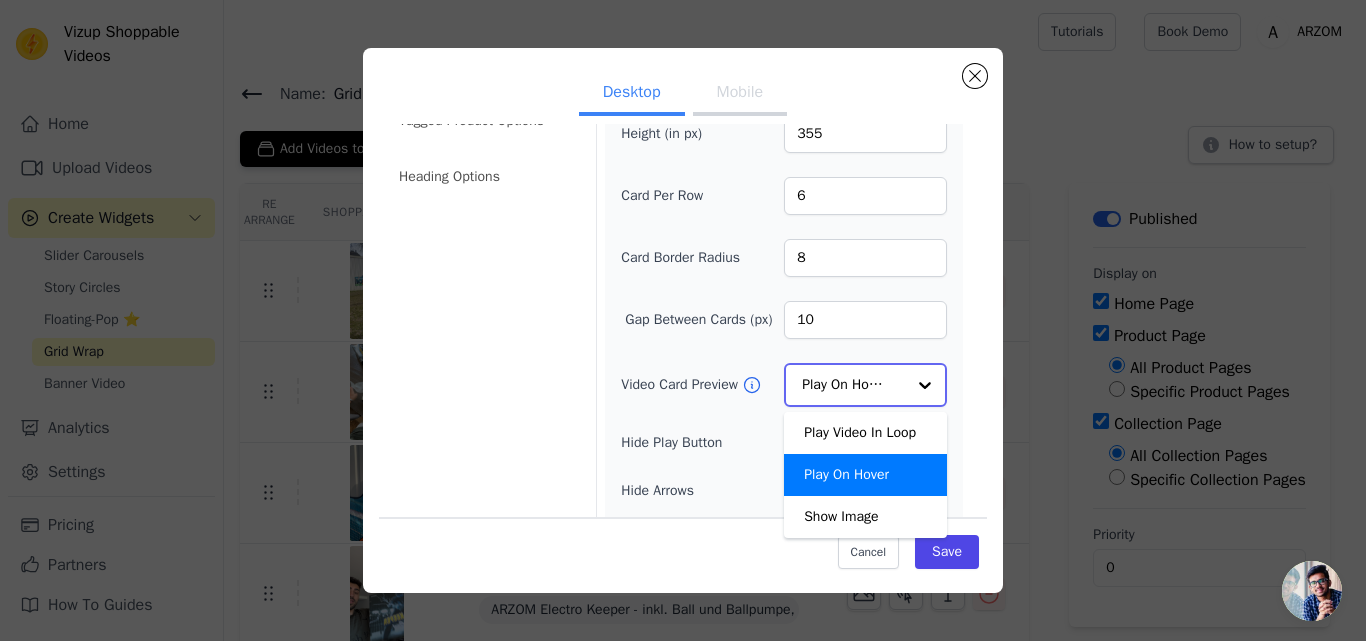 click on "Video Card Preview" 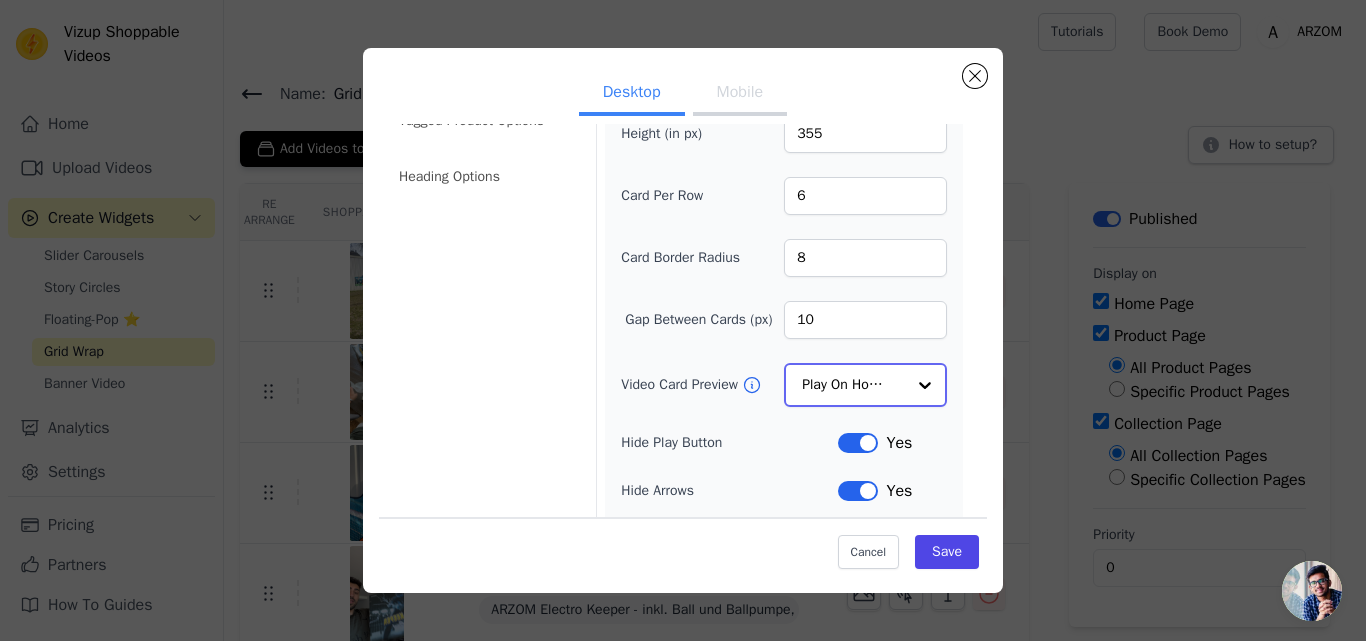 scroll, scrollTop: 198, scrollLeft: 0, axis: vertical 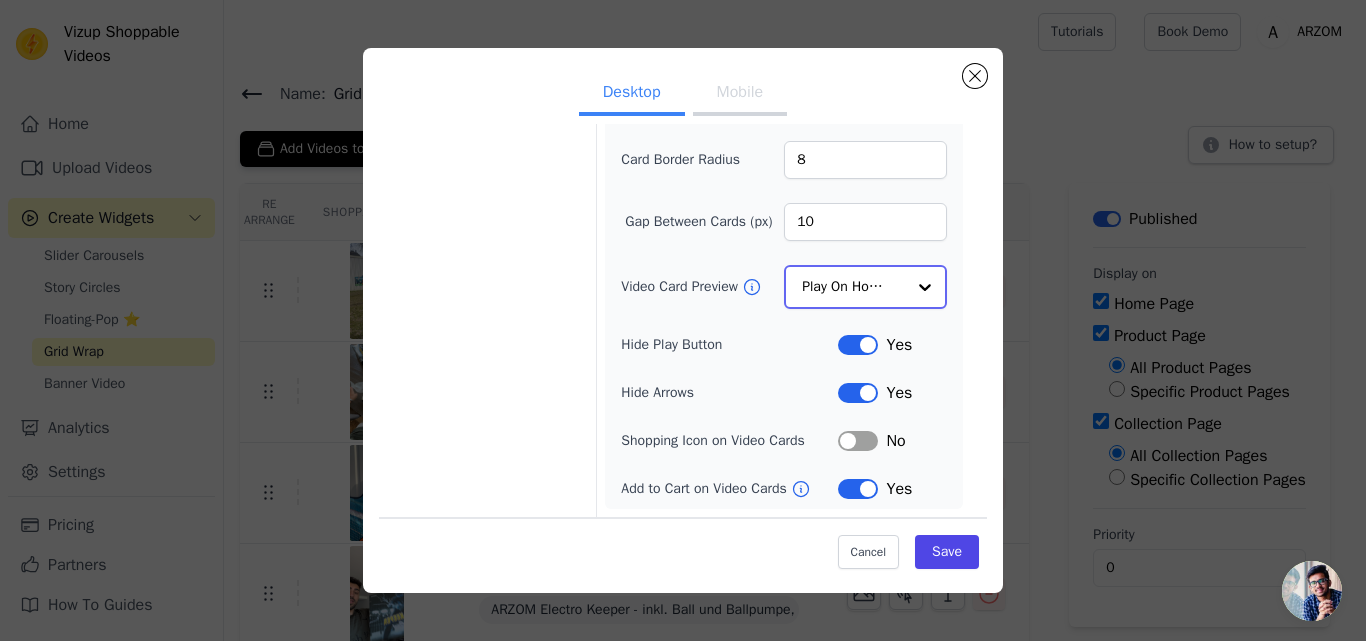 click on "Video Card Preview" 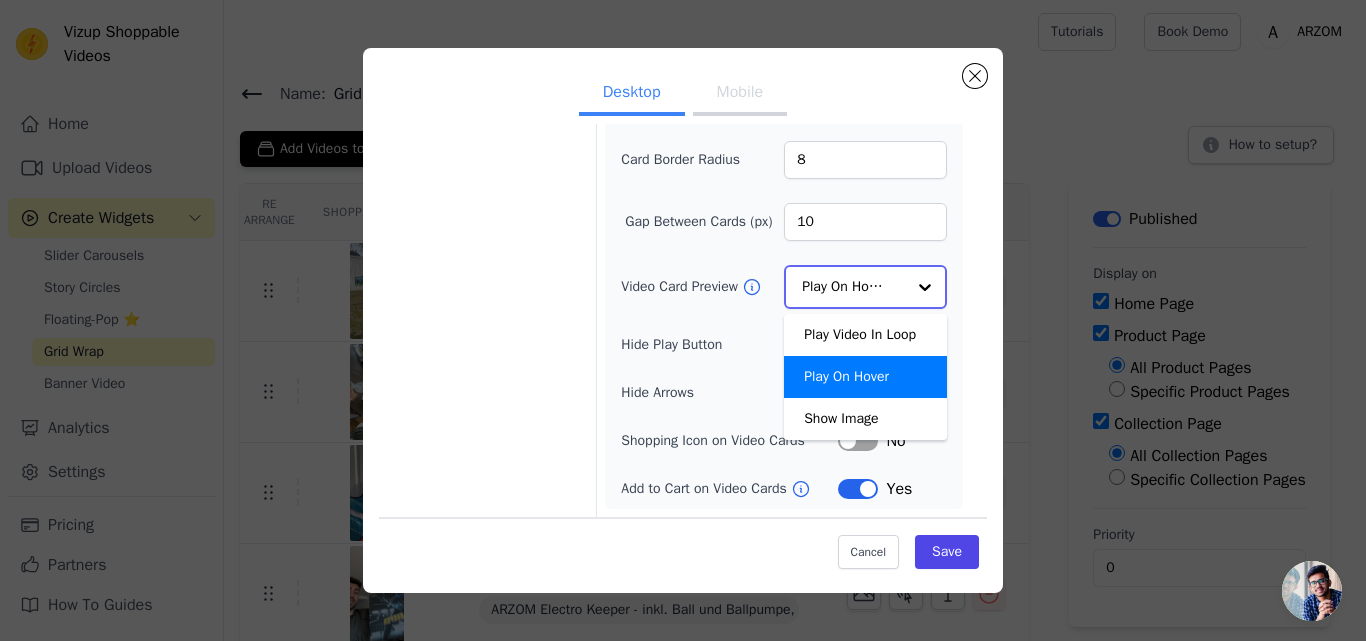 click on "Video Card Preview" 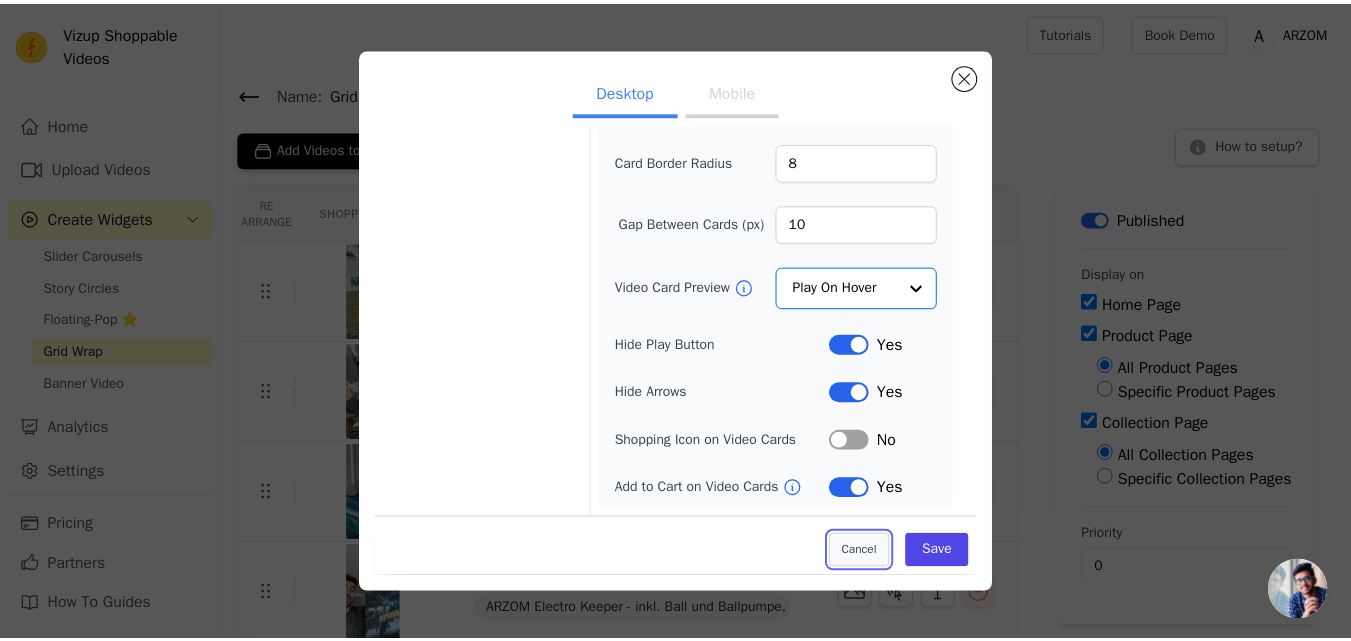 scroll, scrollTop: 196, scrollLeft: 0, axis: vertical 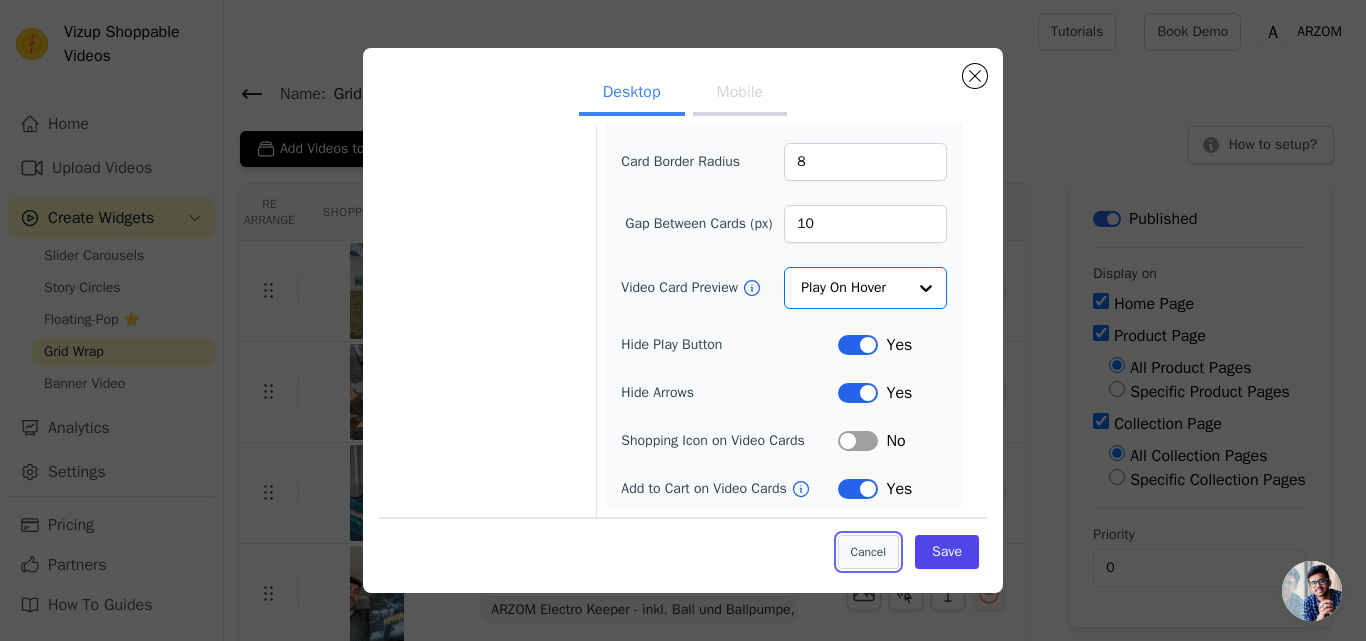 click on "Cancel" at bounding box center (868, 552) 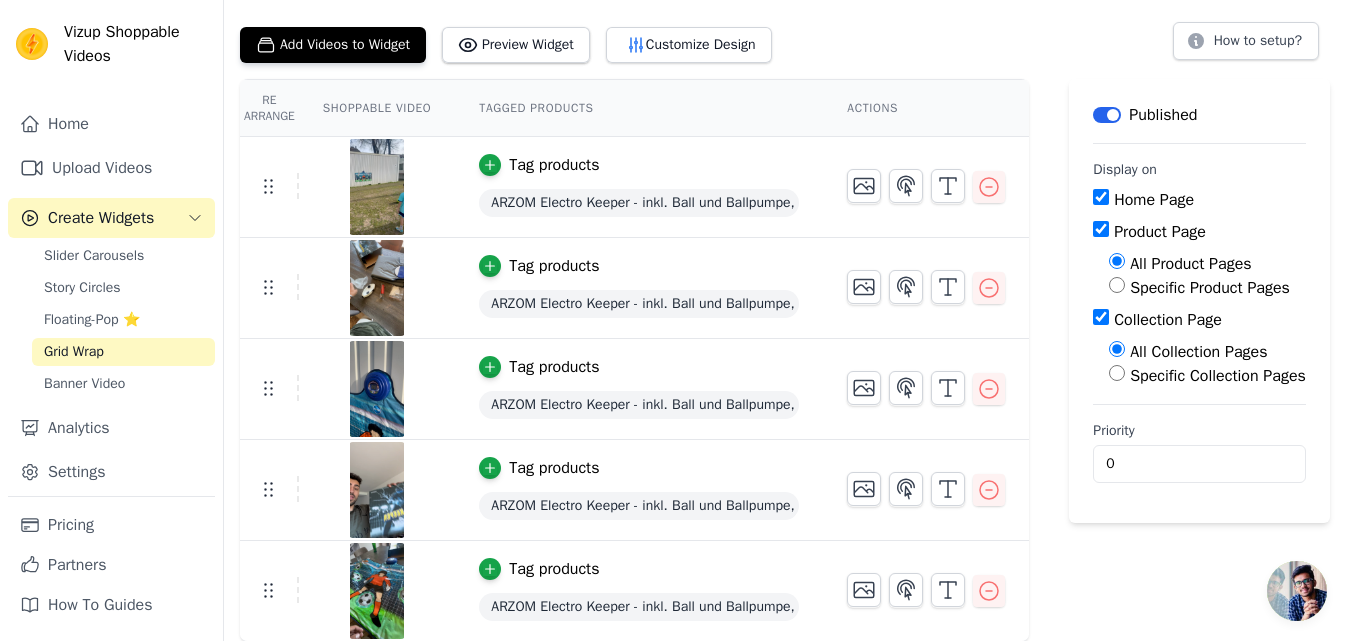 scroll, scrollTop: 0, scrollLeft: 0, axis: both 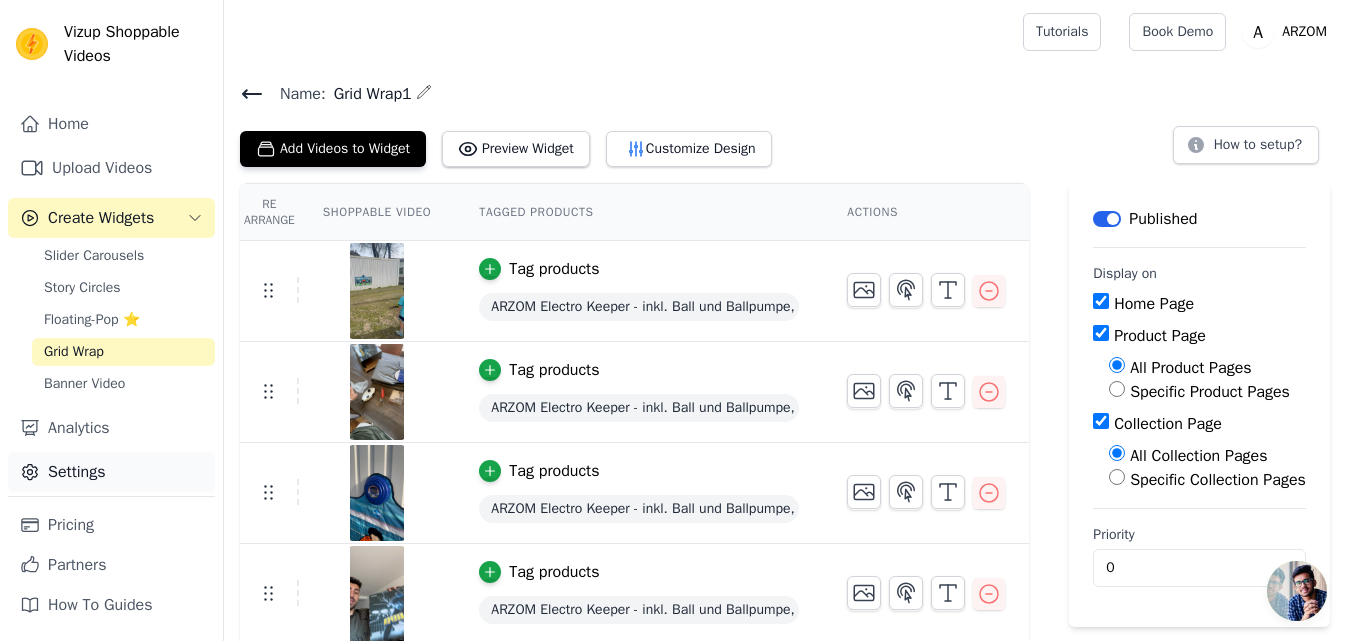 click on "Settings" at bounding box center [111, 472] 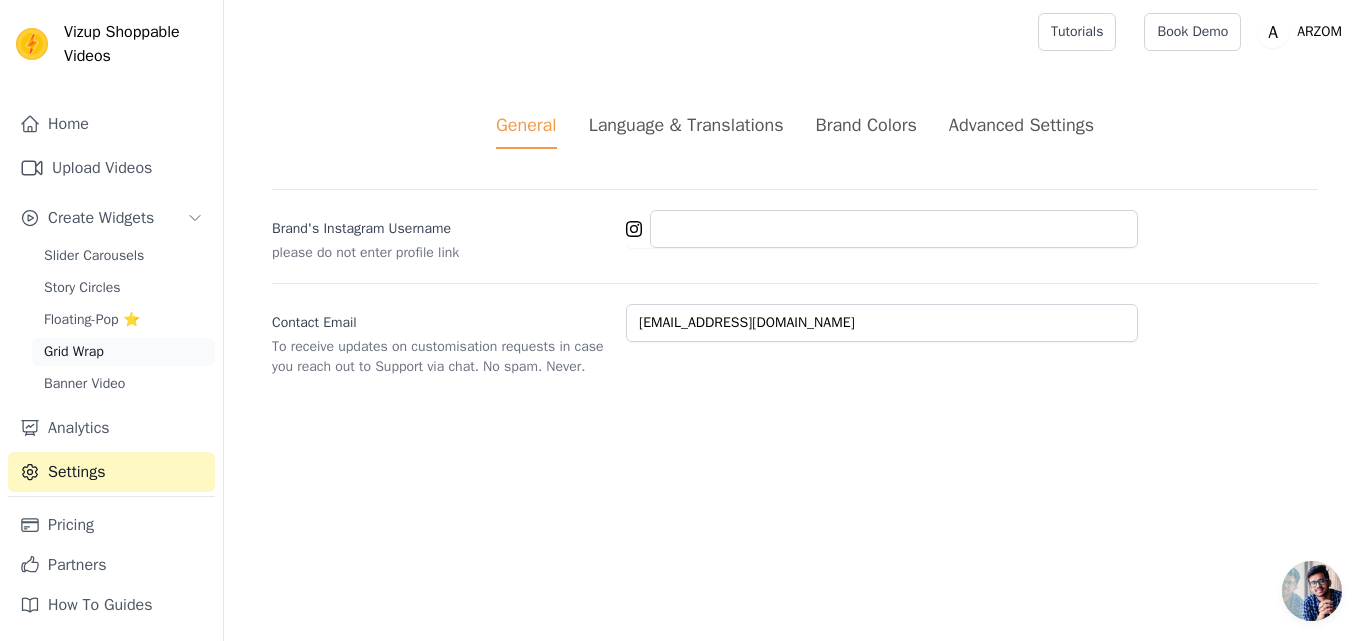 click on "Grid Wrap" at bounding box center (74, 352) 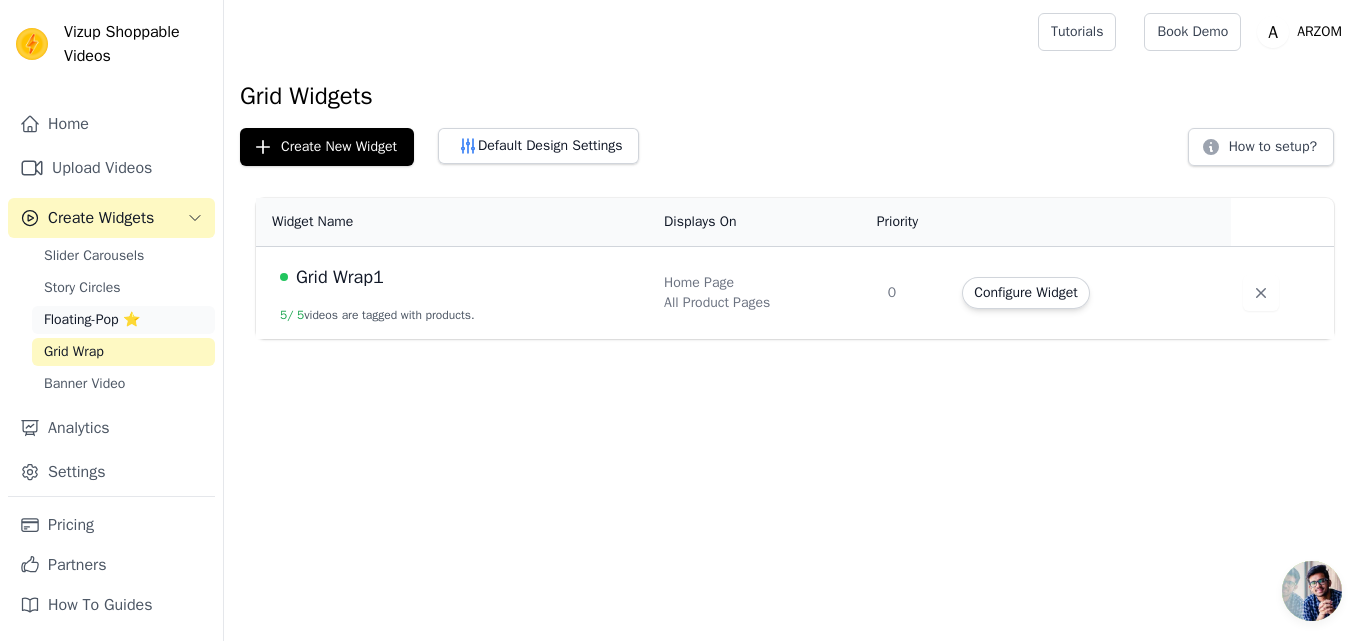click on "Floating-Pop ⭐" at bounding box center (92, 320) 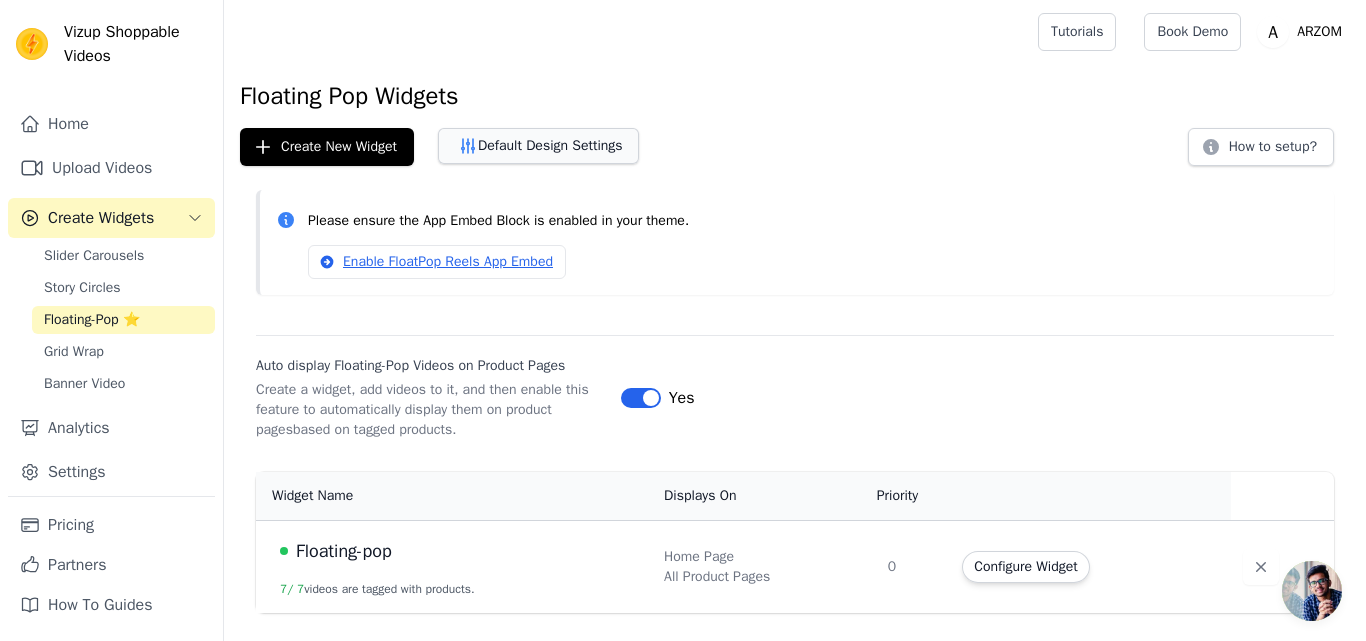 click on "Default Design Settings" at bounding box center [538, 146] 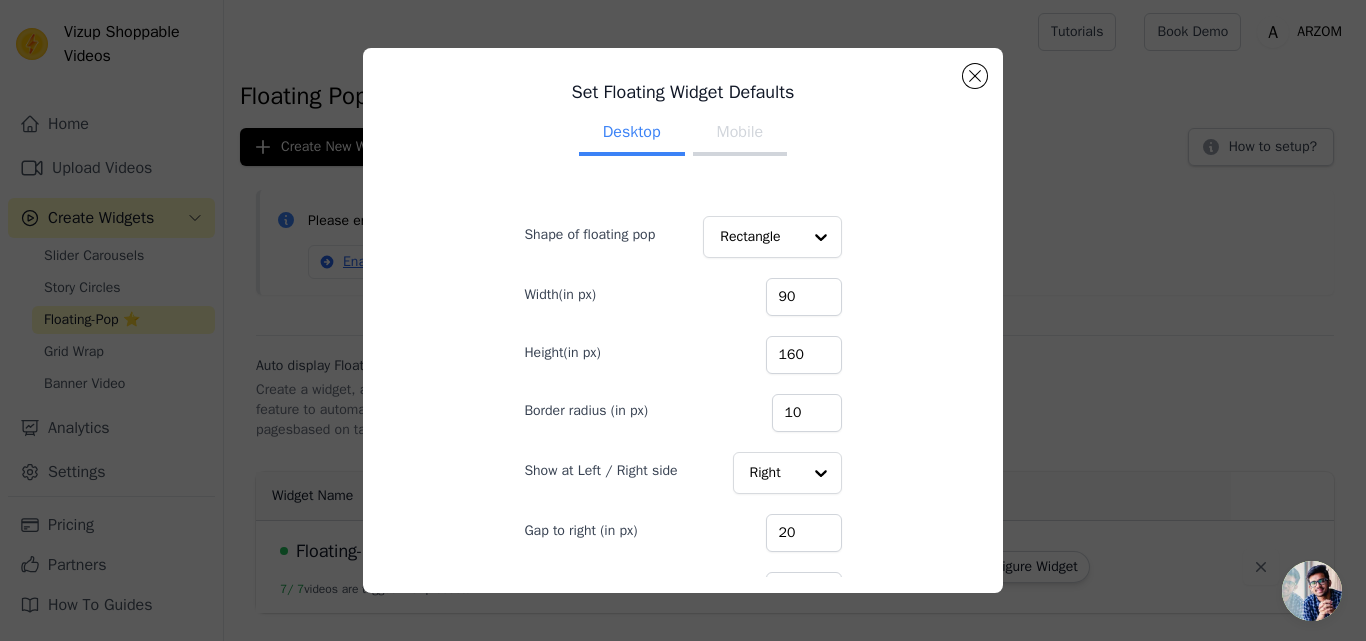 click on "Mobile" at bounding box center (740, 134) 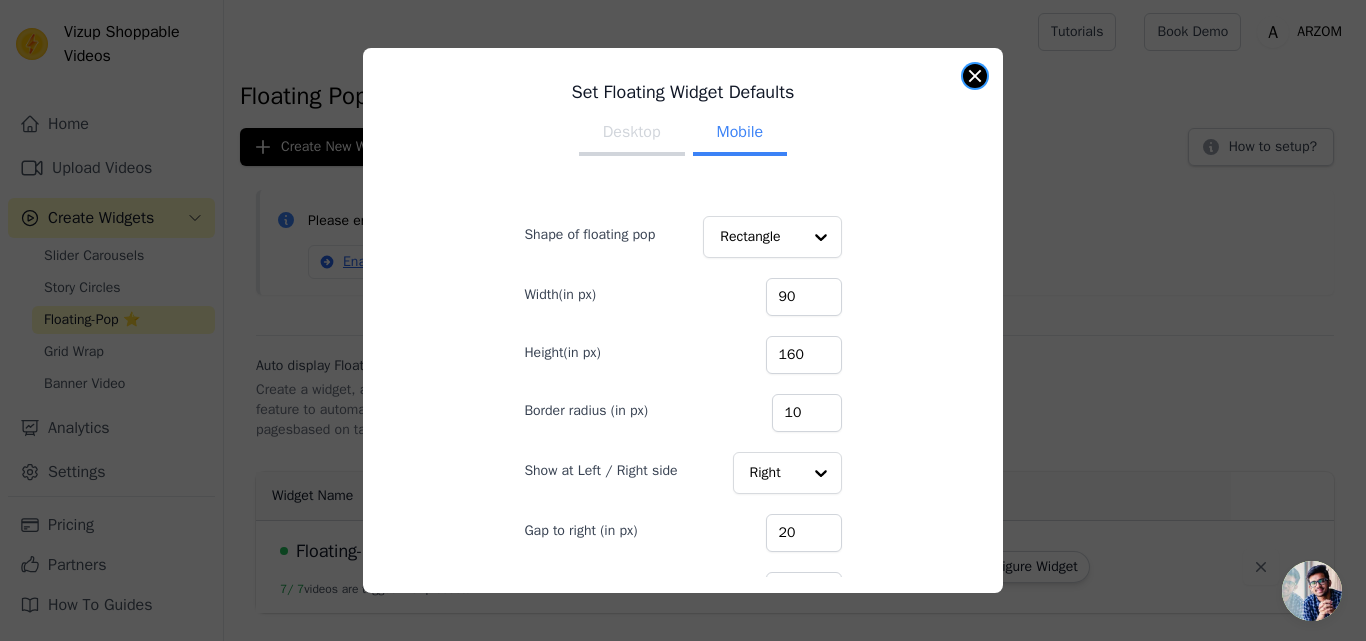 click on "Set Floating Widget Defaults   Desktop Mobile   Shape of floating pop         Rectangle               Width(in px)   90   Height(in px)   160   Border radius (in px)   10   Show at Left / Right side         Right               Gap to right (in px)   20   Gap above bottom (in px)   20   Cancel     Save" at bounding box center [683, 320] 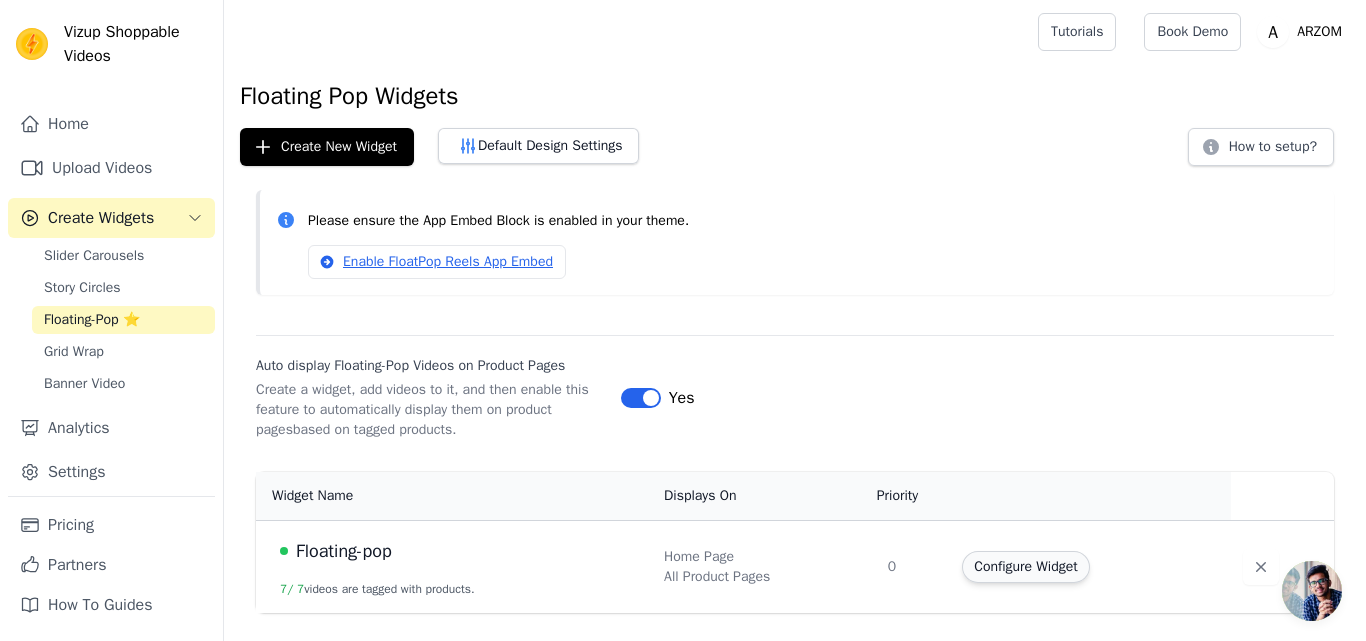click on "Configure Widget" at bounding box center [1025, 567] 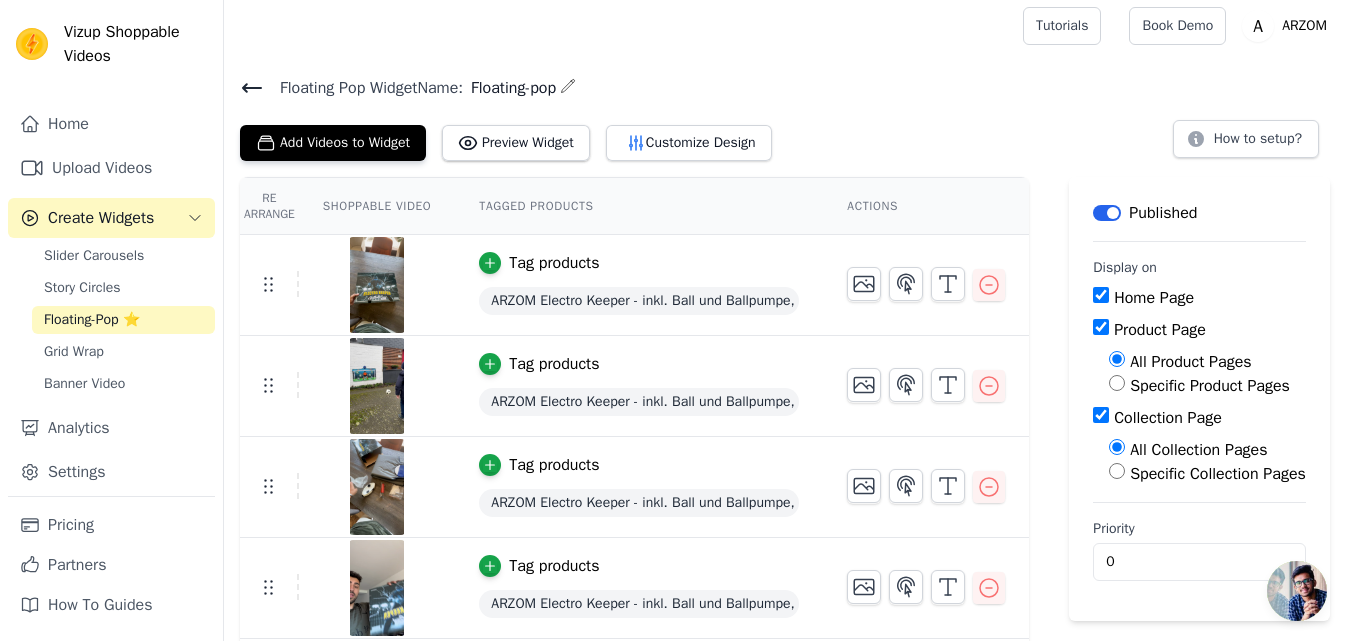scroll, scrollTop: 0, scrollLeft: 0, axis: both 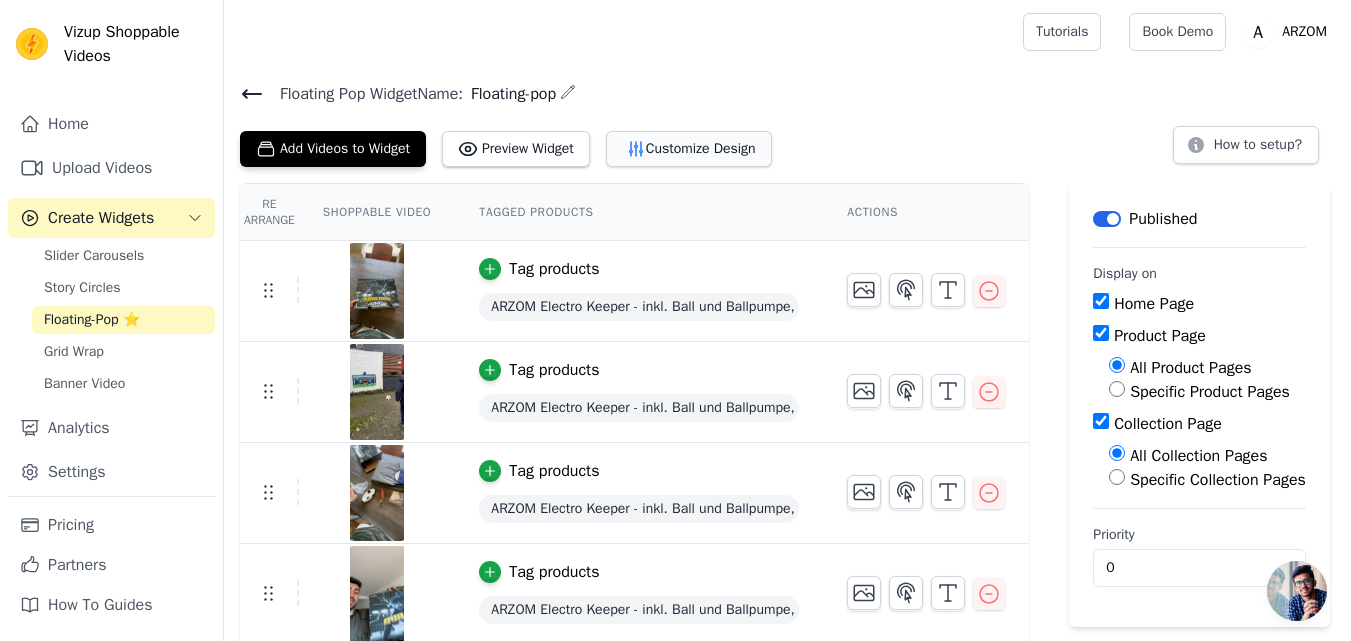 click on "Customize Design" at bounding box center (689, 149) 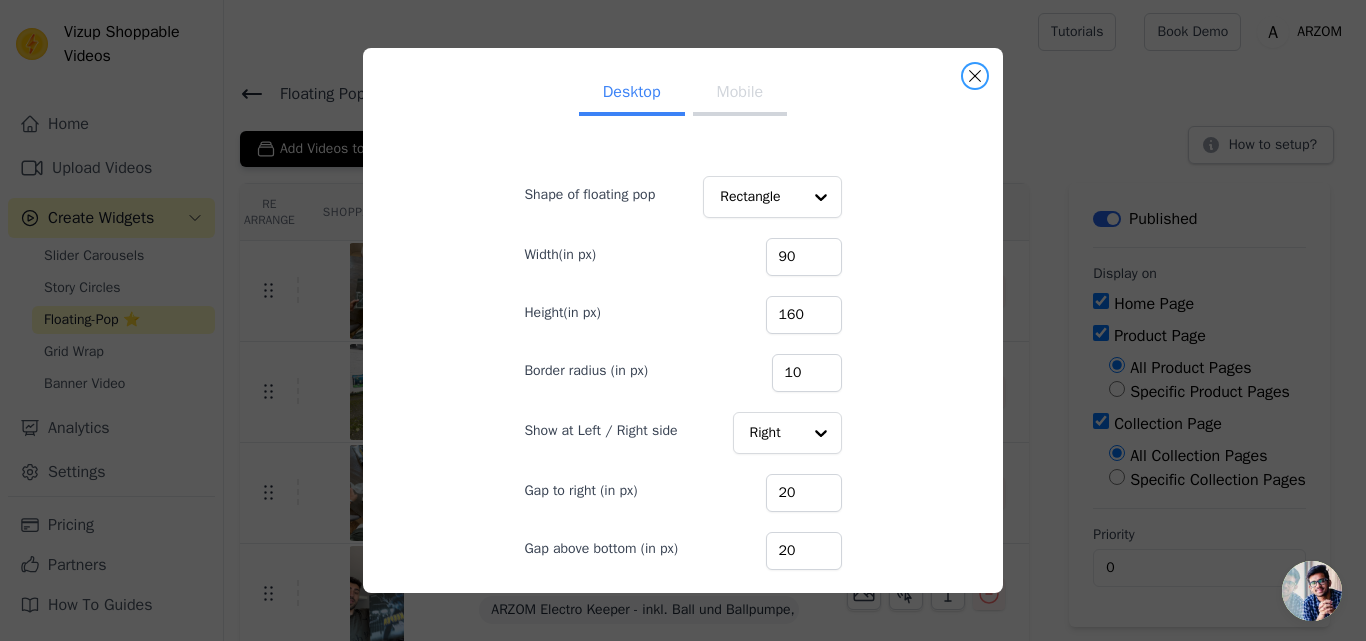 drag, startPoint x: 973, startPoint y: 75, endPoint x: 952, endPoint y: 79, distance: 21.377558 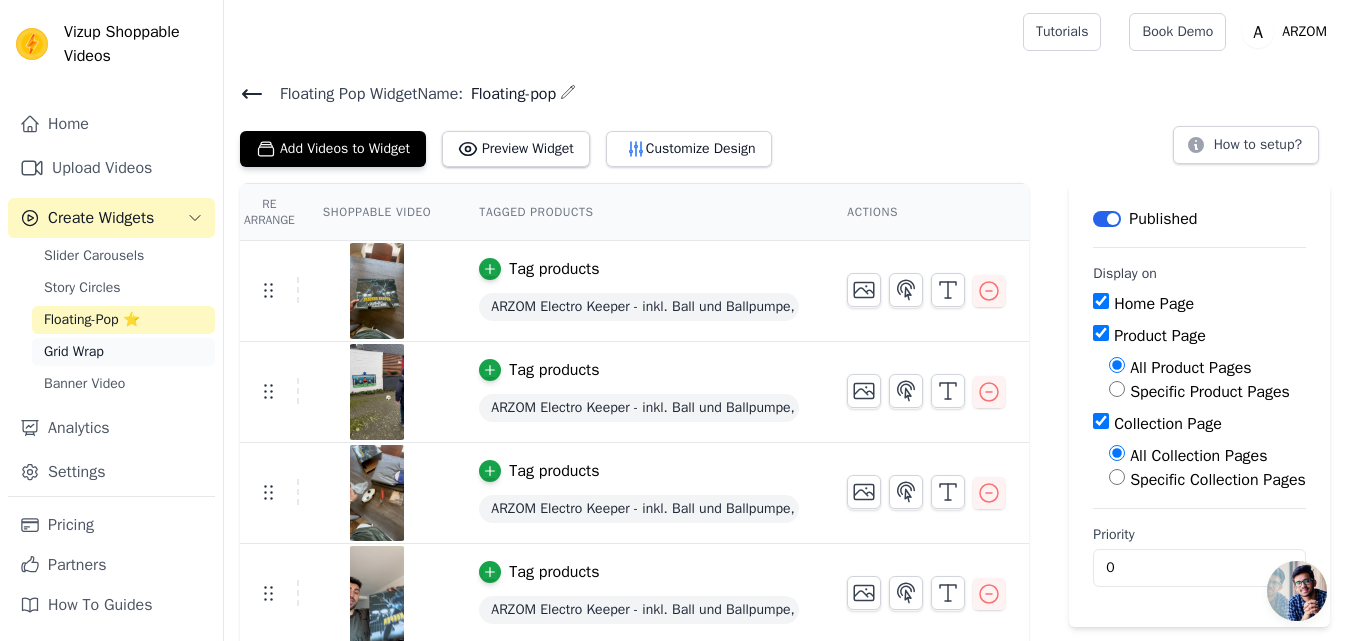 click on "Grid Wrap" at bounding box center (123, 352) 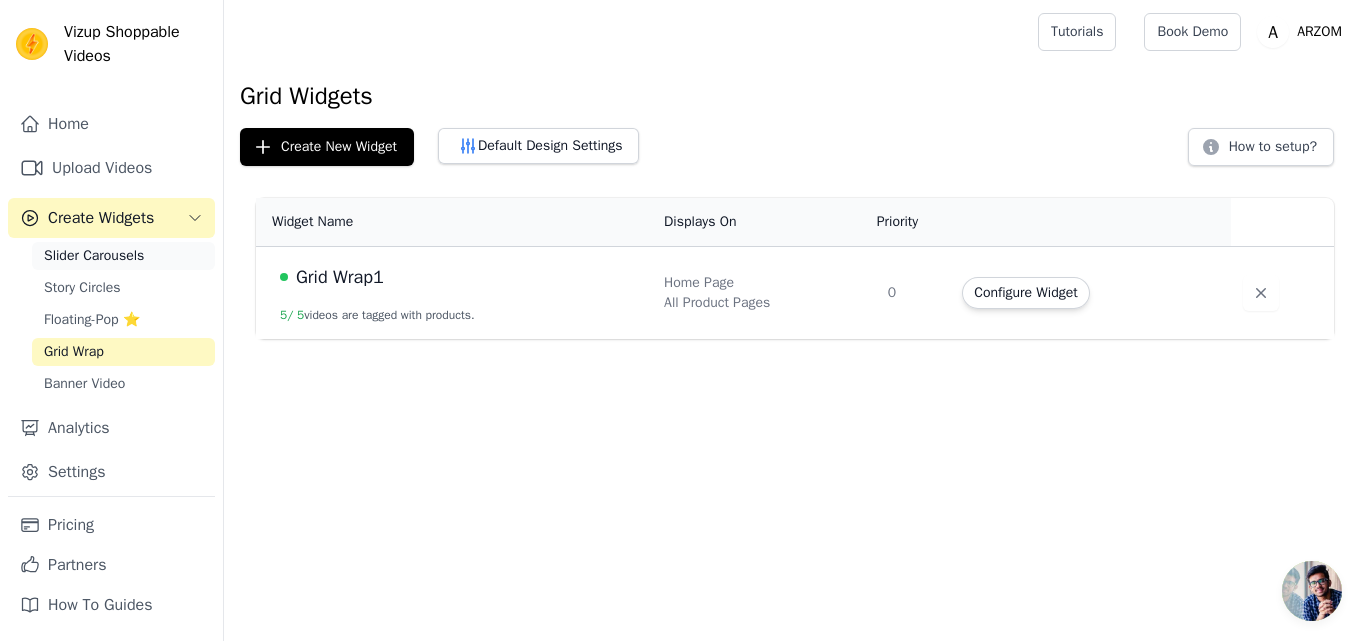 click on "Slider Carousels" at bounding box center (94, 256) 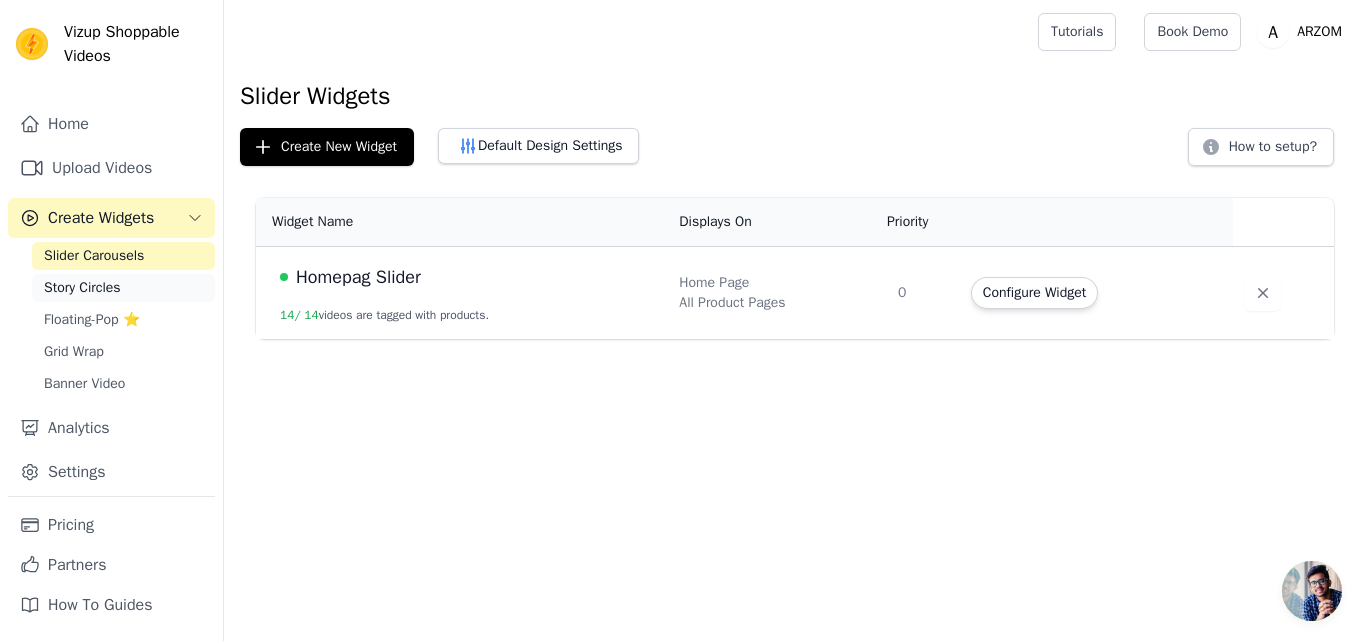 click on "Story Circles" at bounding box center (82, 288) 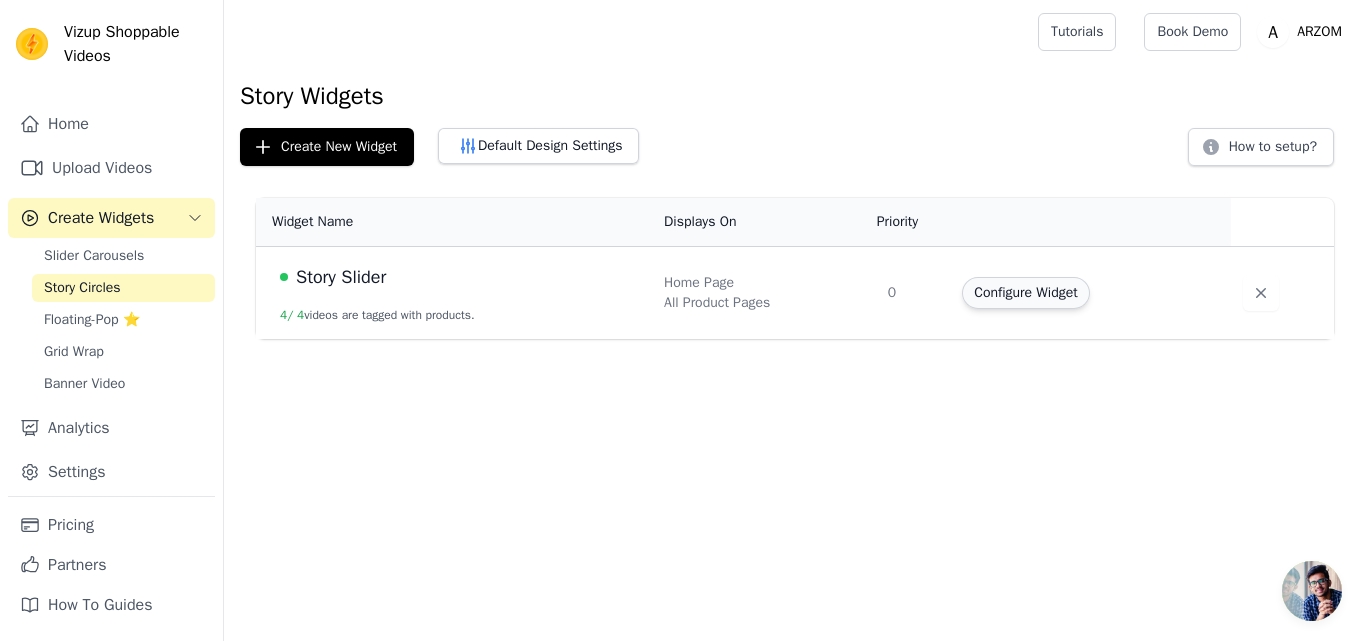 click on "Configure Widget" at bounding box center (1025, 293) 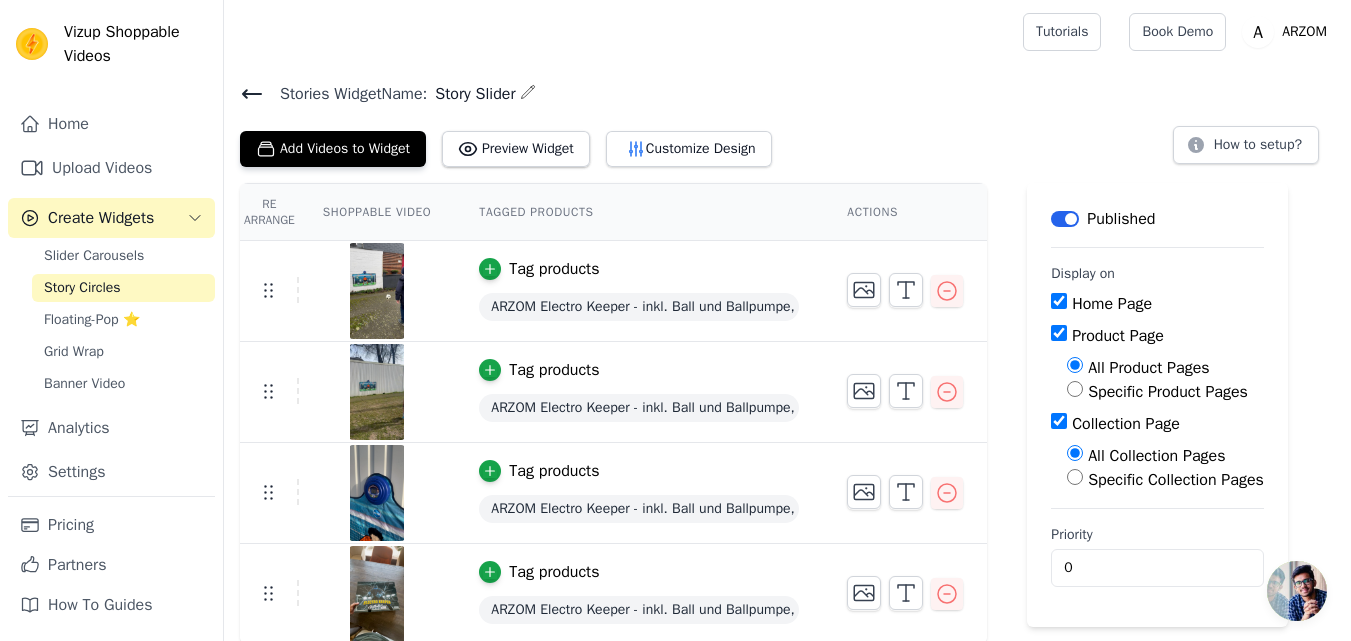 scroll, scrollTop: 3, scrollLeft: 0, axis: vertical 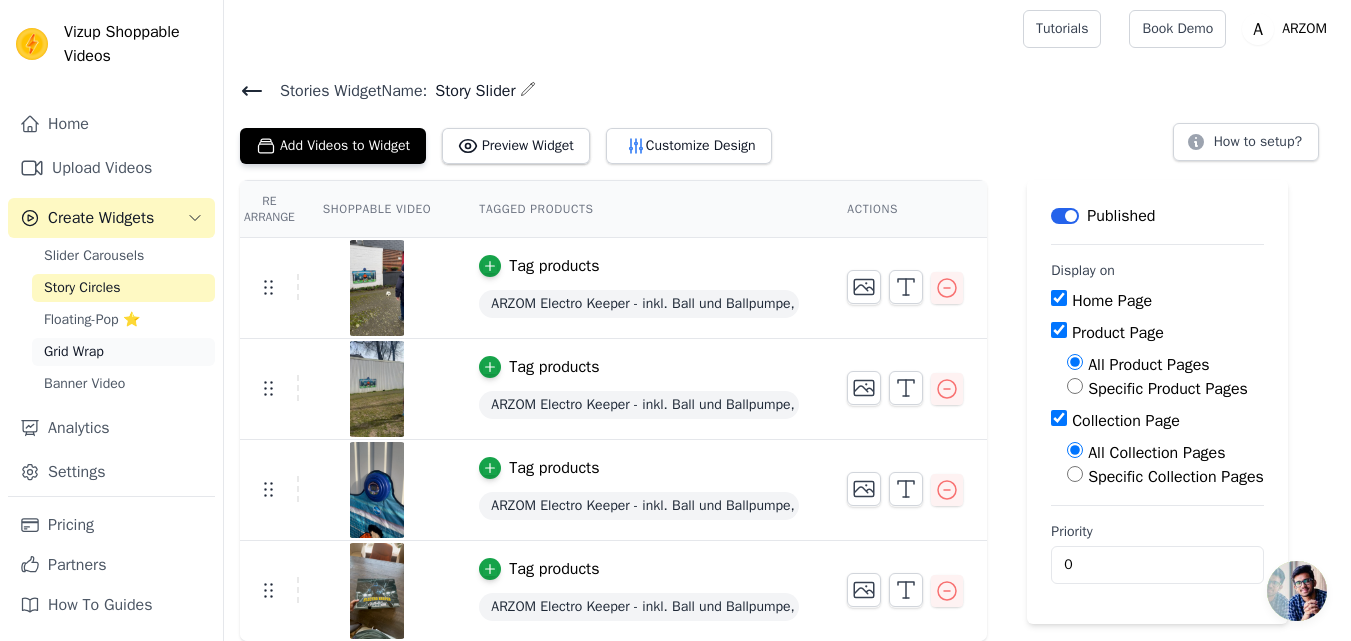 click on "Grid Wrap" at bounding box center [74, 352] 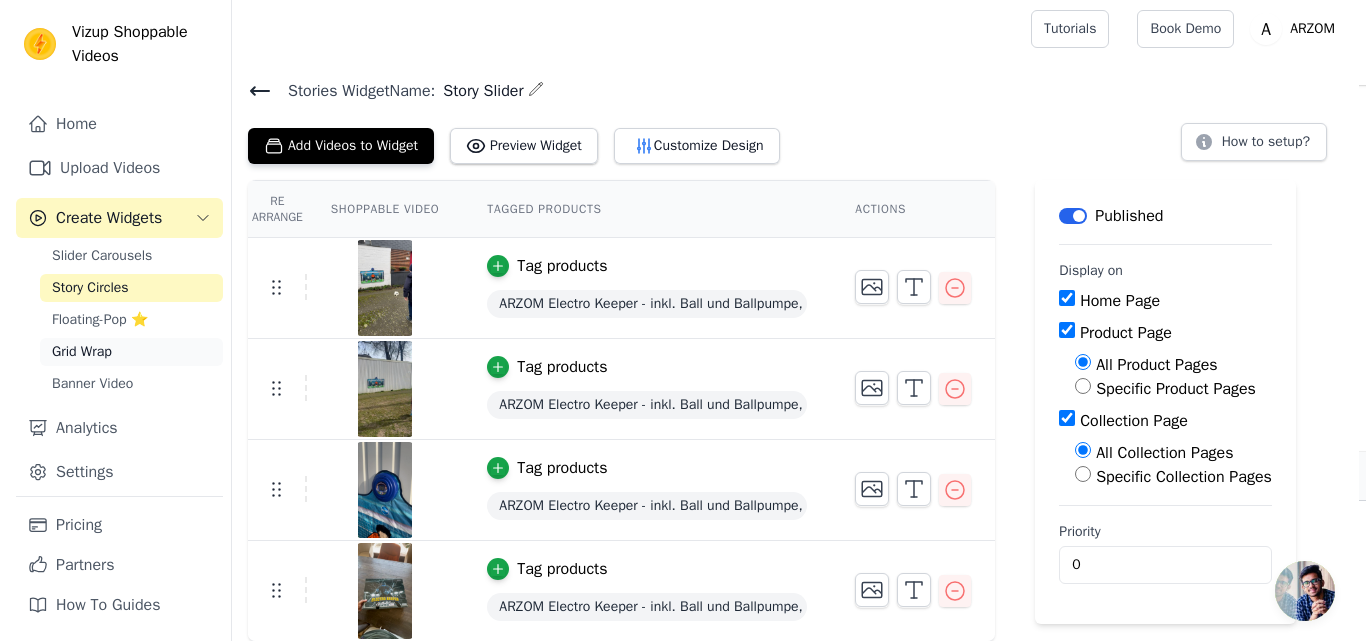 scroll, scrollTop: 0, scrollLeft: 0, axis: both 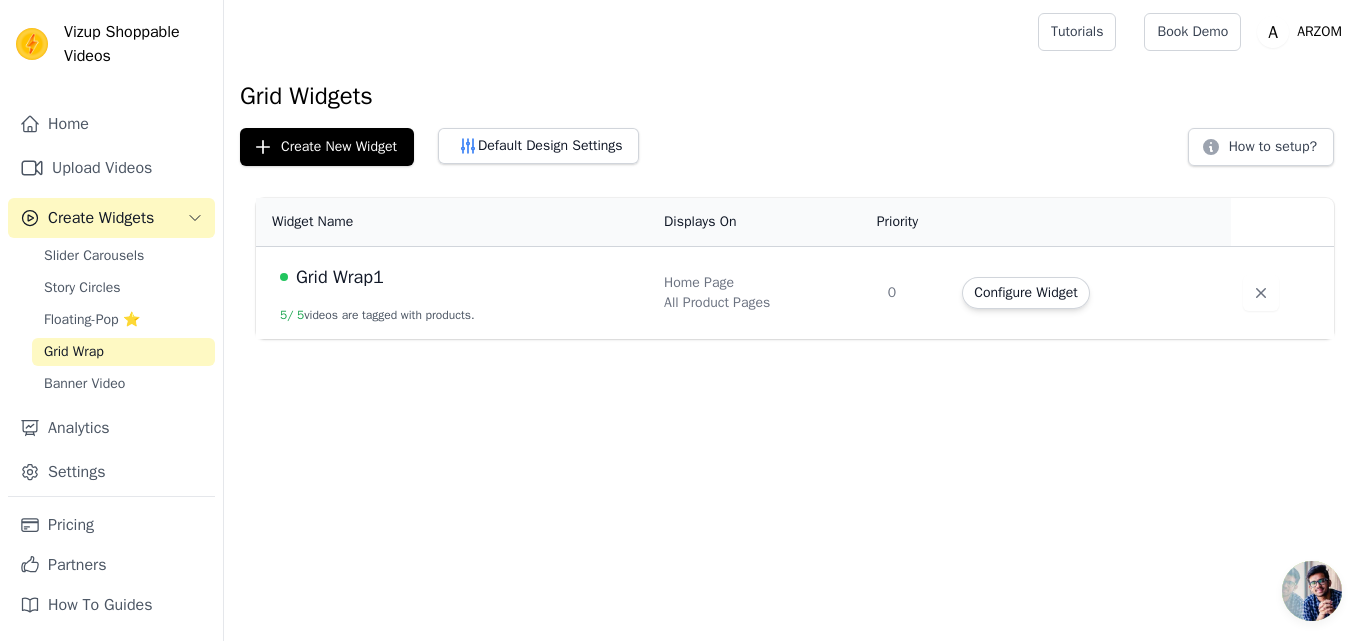 click at bounding box center (1312, 591) 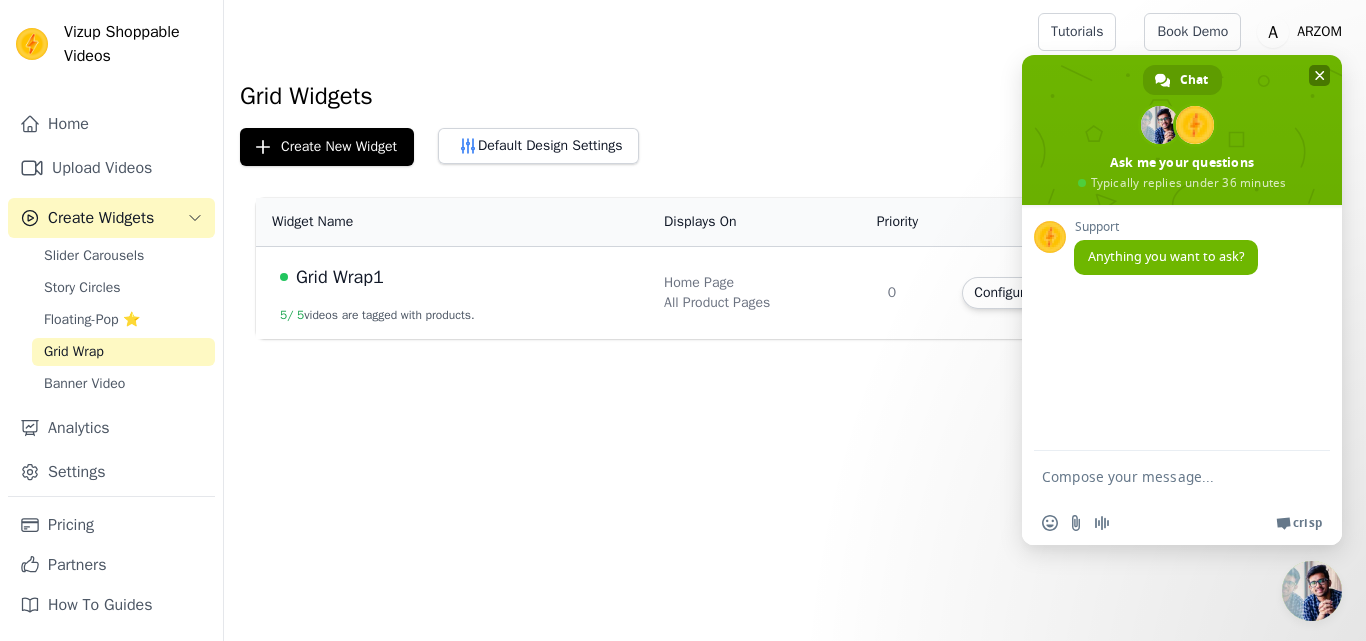 scroll, scrollTop: 0, scrollLeft: 0, axis: both 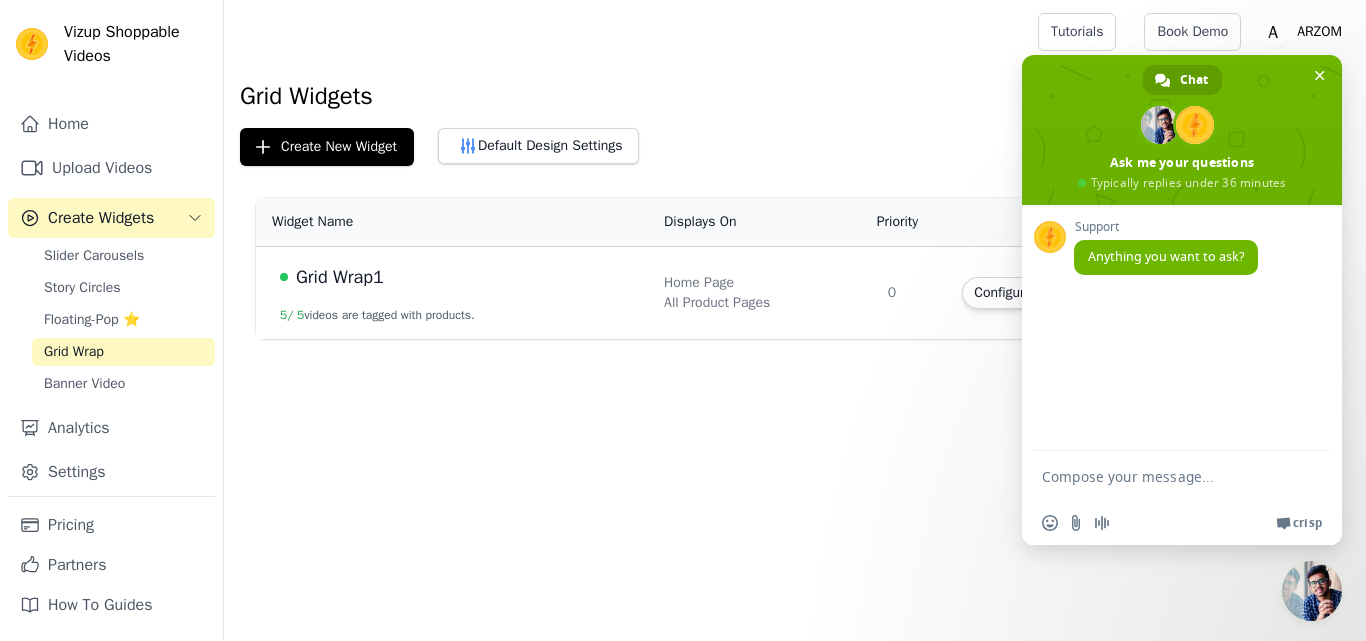click at bounding box center (1162, 476) 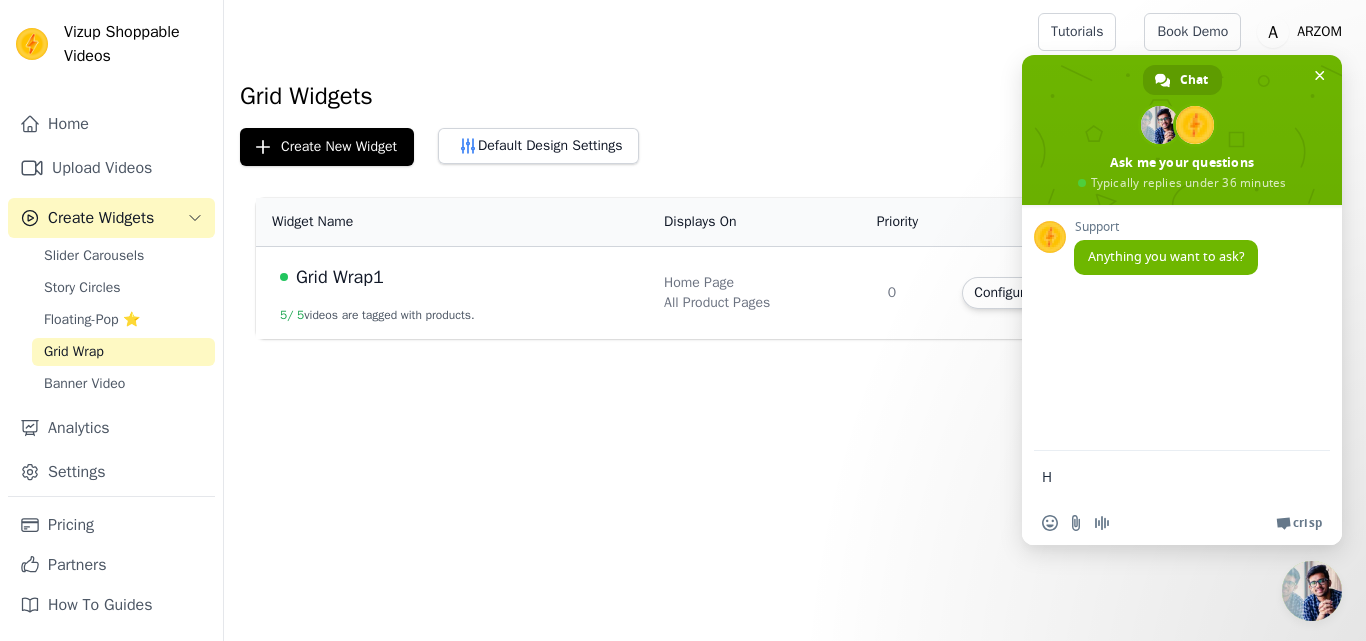 type on "Hi" 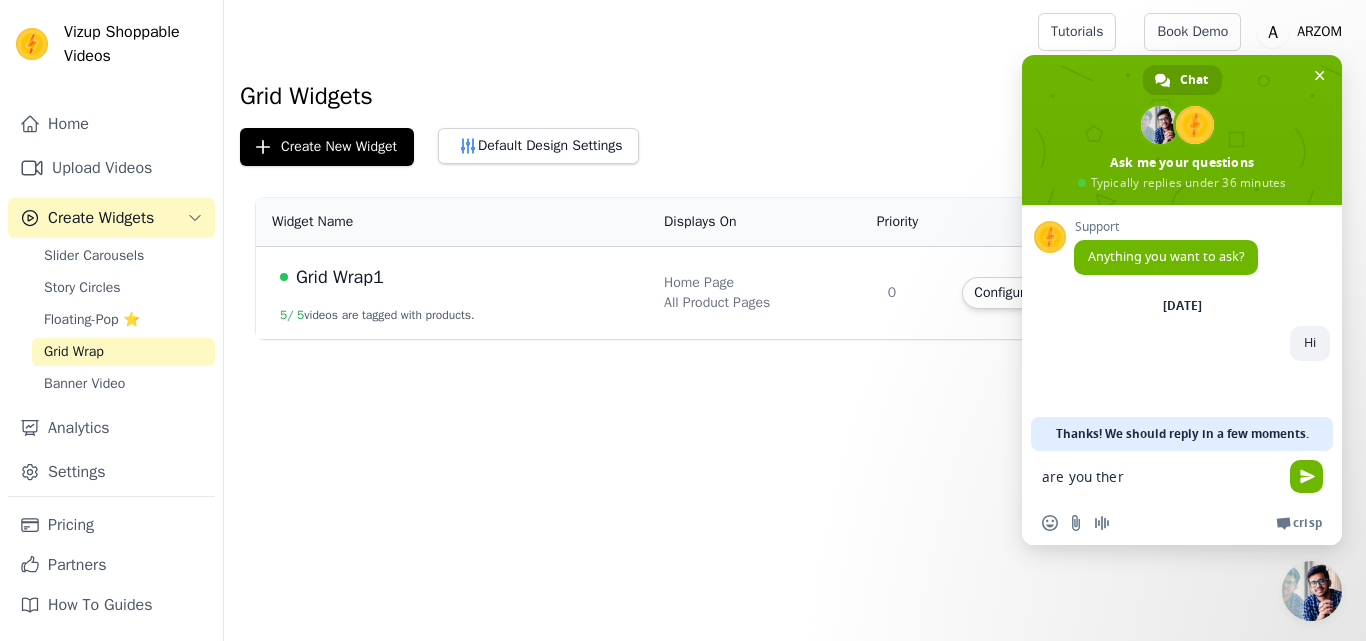 type on "are you there" 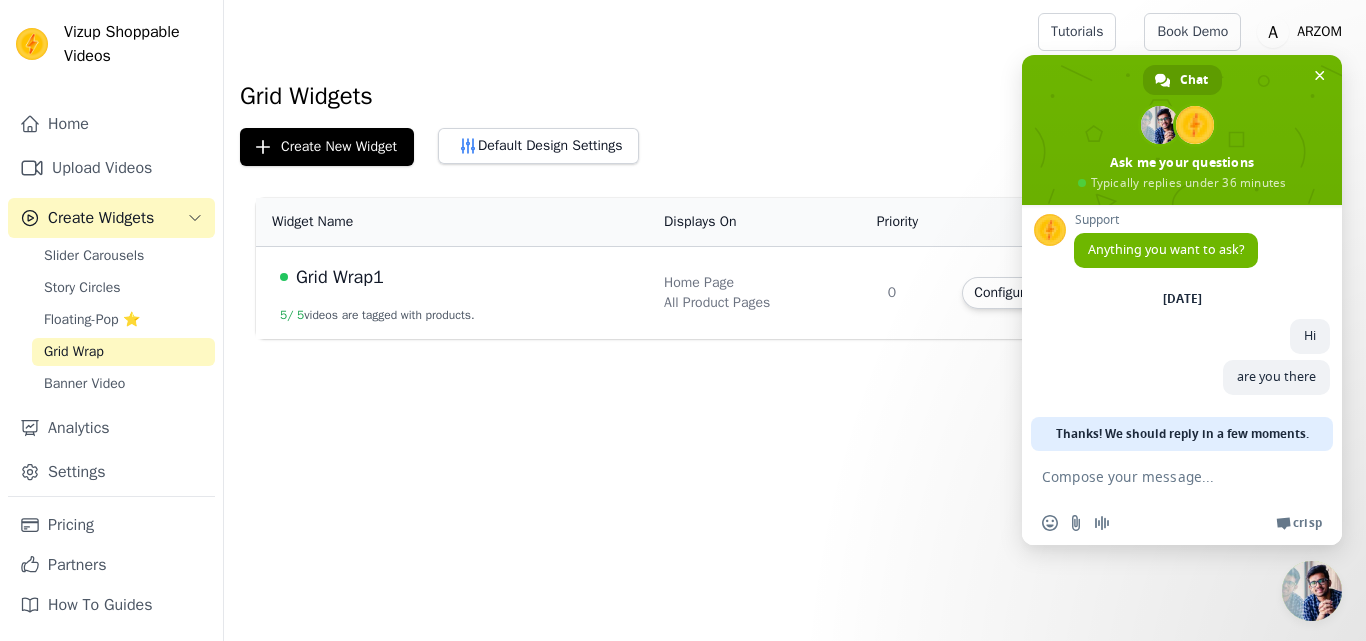 scroll, scrollTop: 7, scrollLeft: 0, axis: vertical 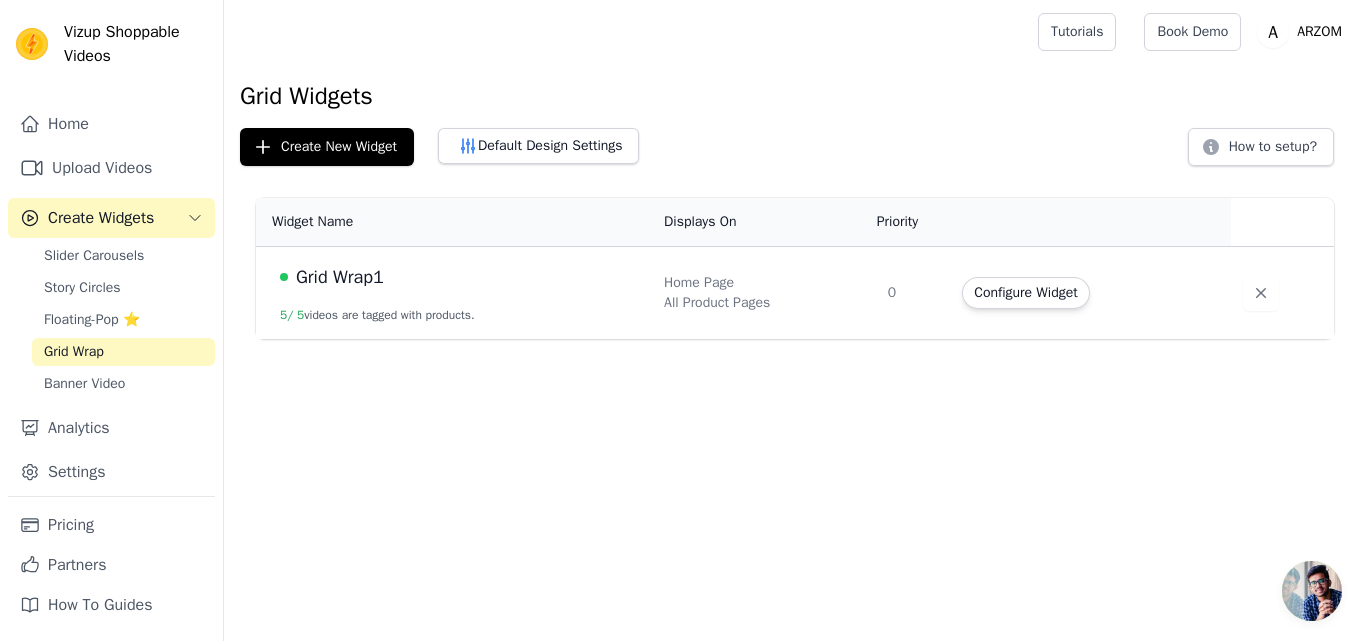 click at bounding box center [1312, 591] 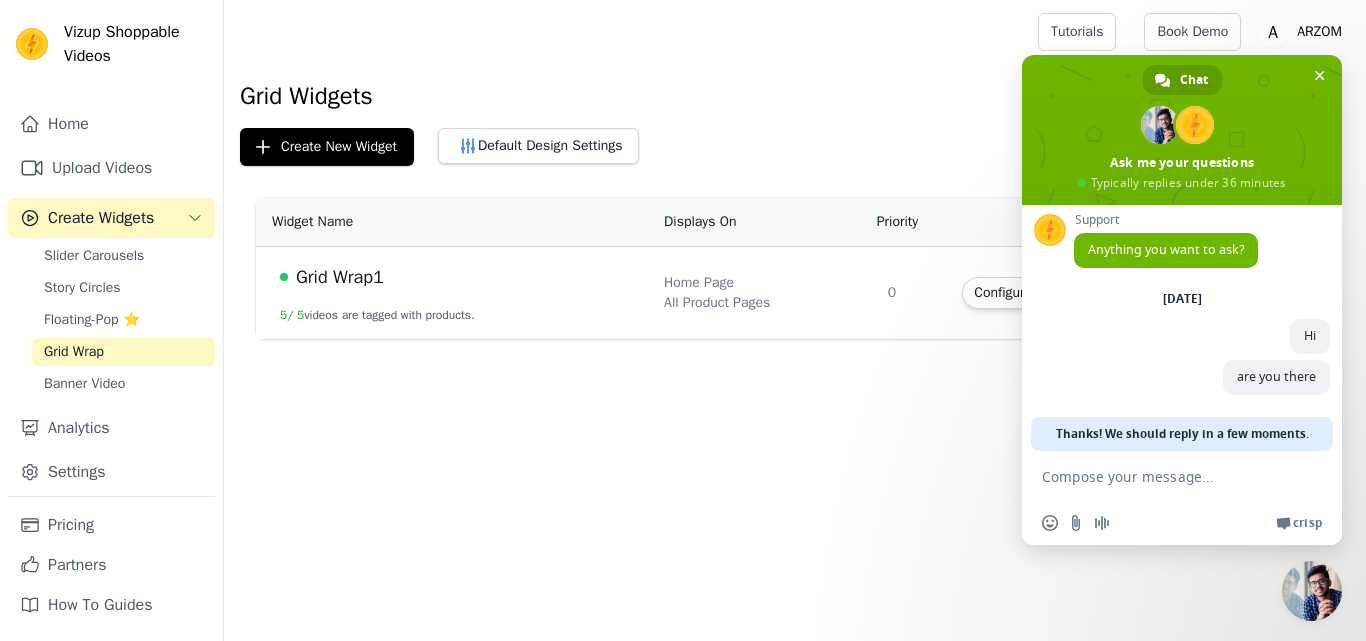 click at bounding box center (1312, 591) 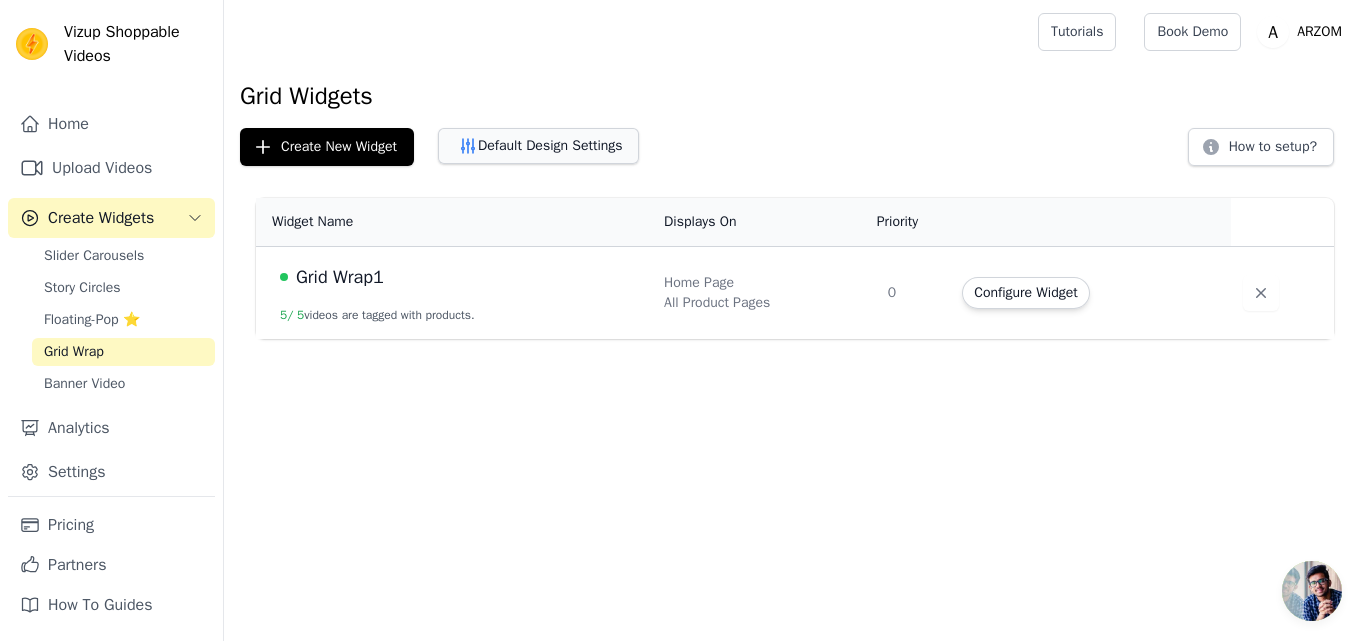 click on "Default Design Settings" at bounding box center (538, 146) 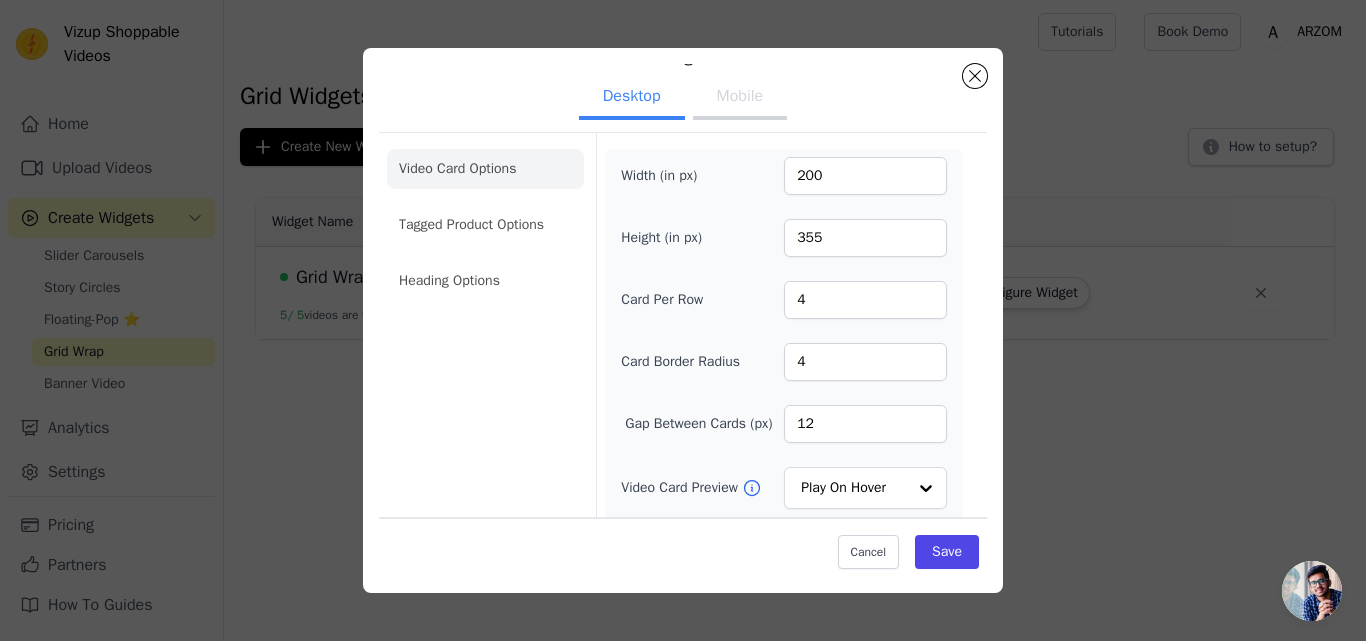 scroll, scrollTop: 0, scrollLeft: 0, axis: both 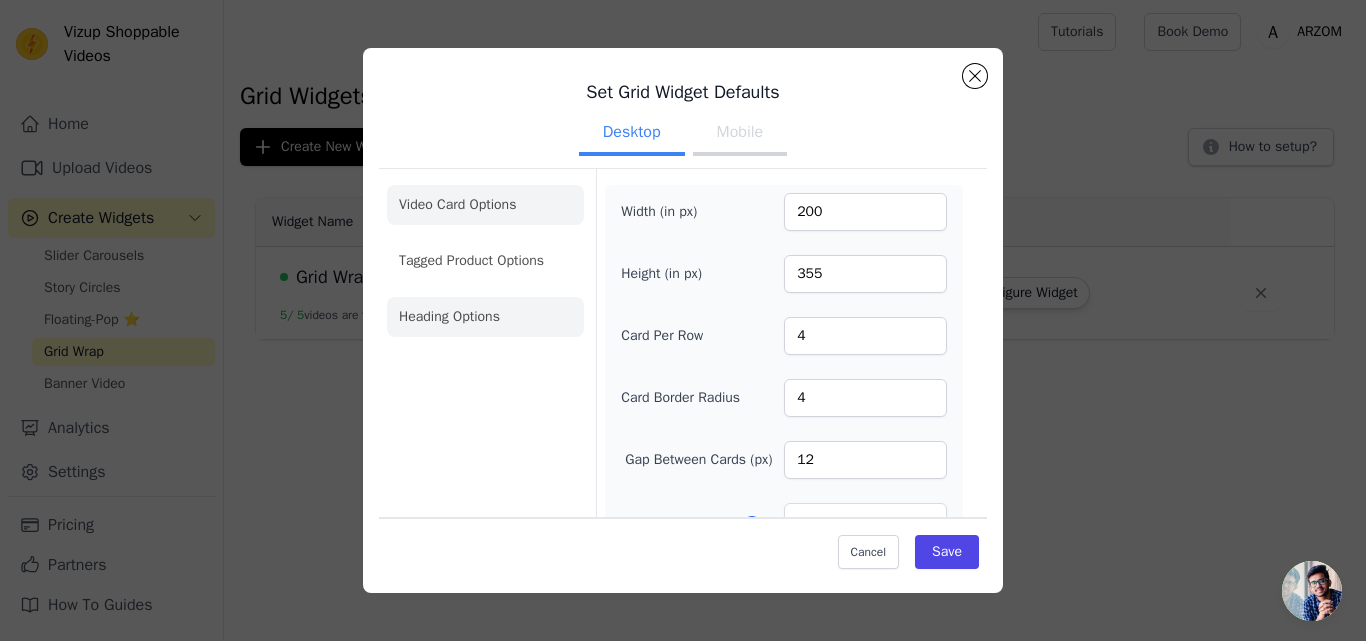 click on "Heading Options" 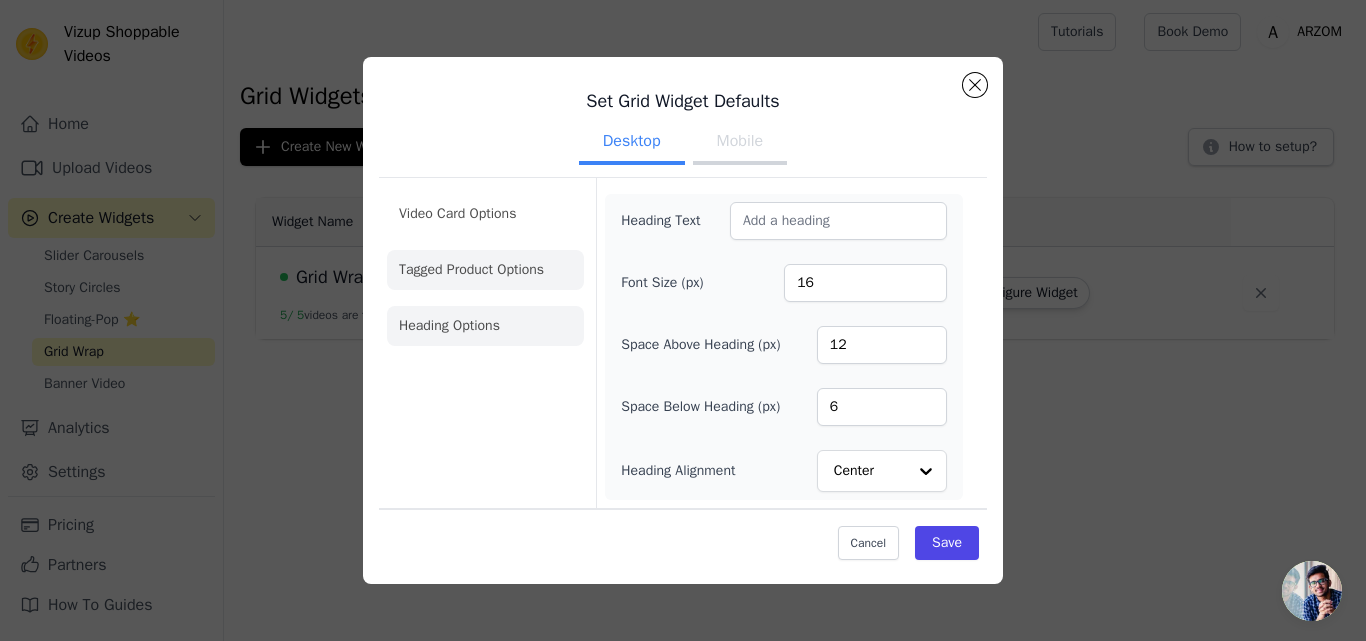 click on "Tagged Product Options" 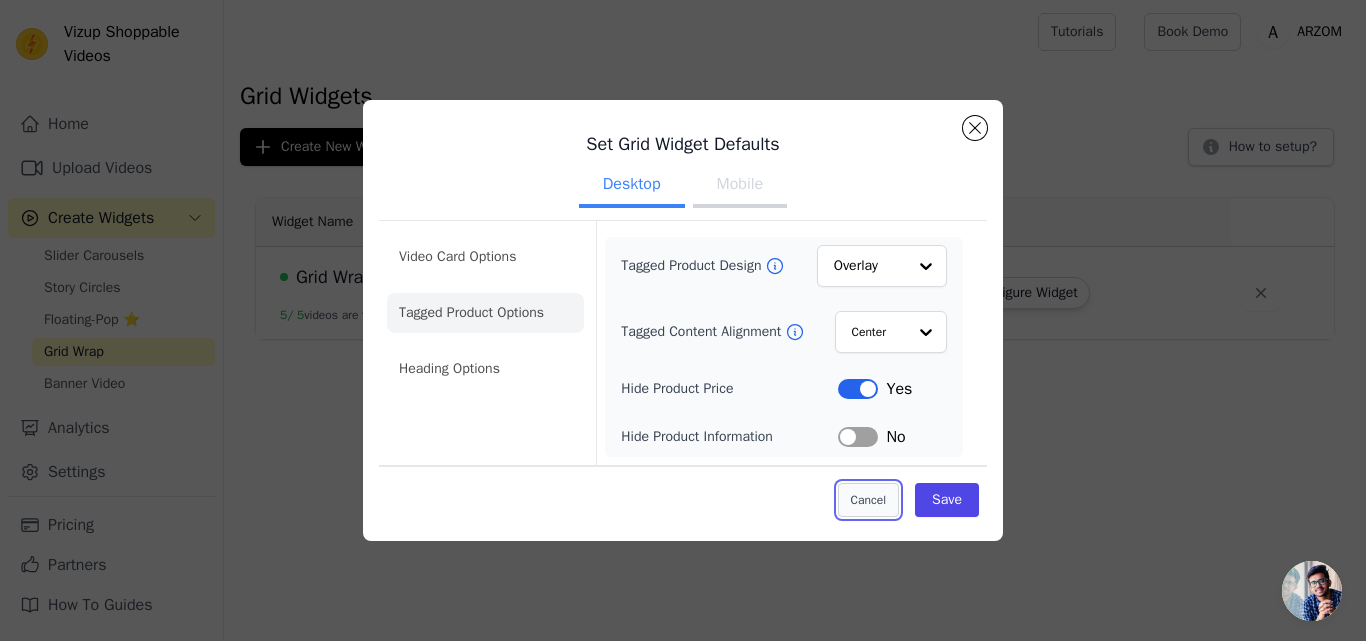 click on "Cancel" at bounding box center [868, 500] 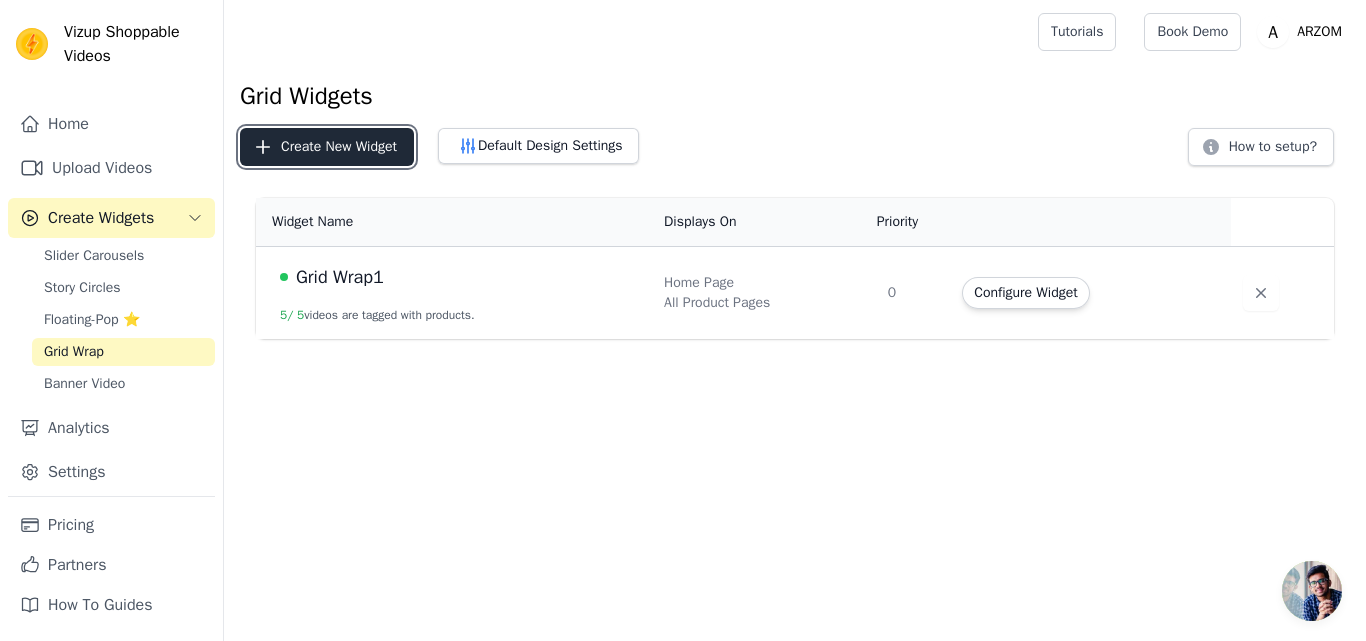 click on "Create New Widget" at bounding box center [327, 147] 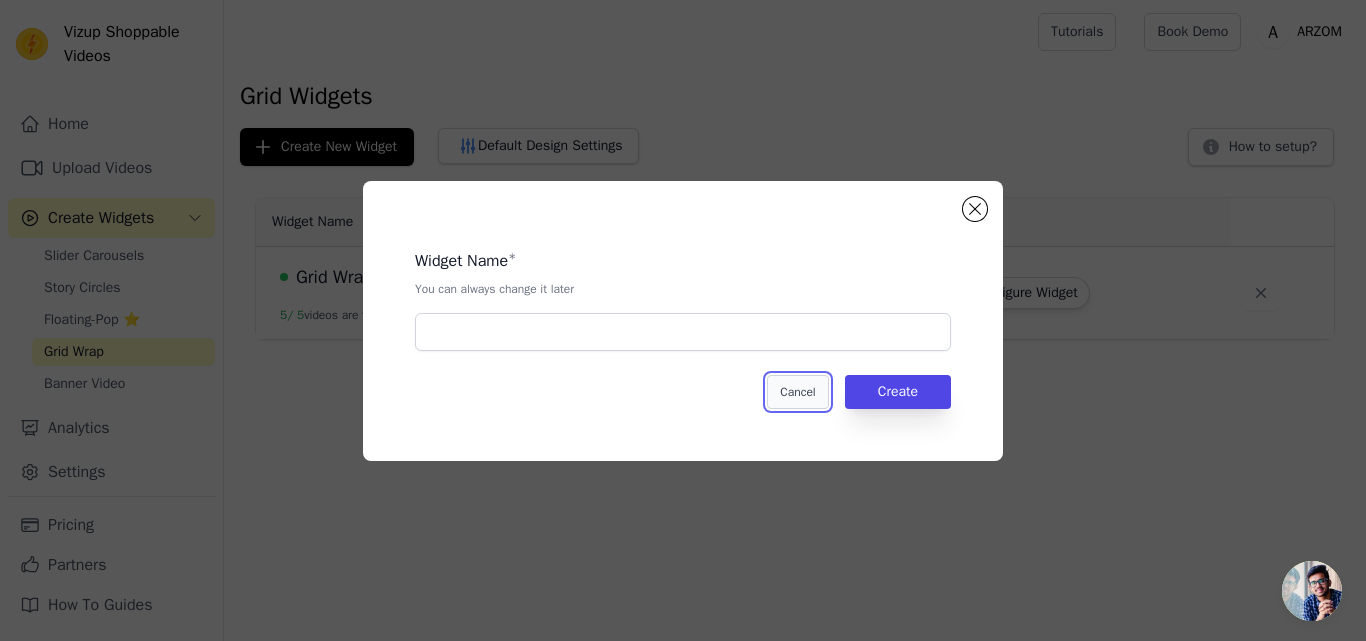 click on "Cancel" at bounding box center [797, 392] 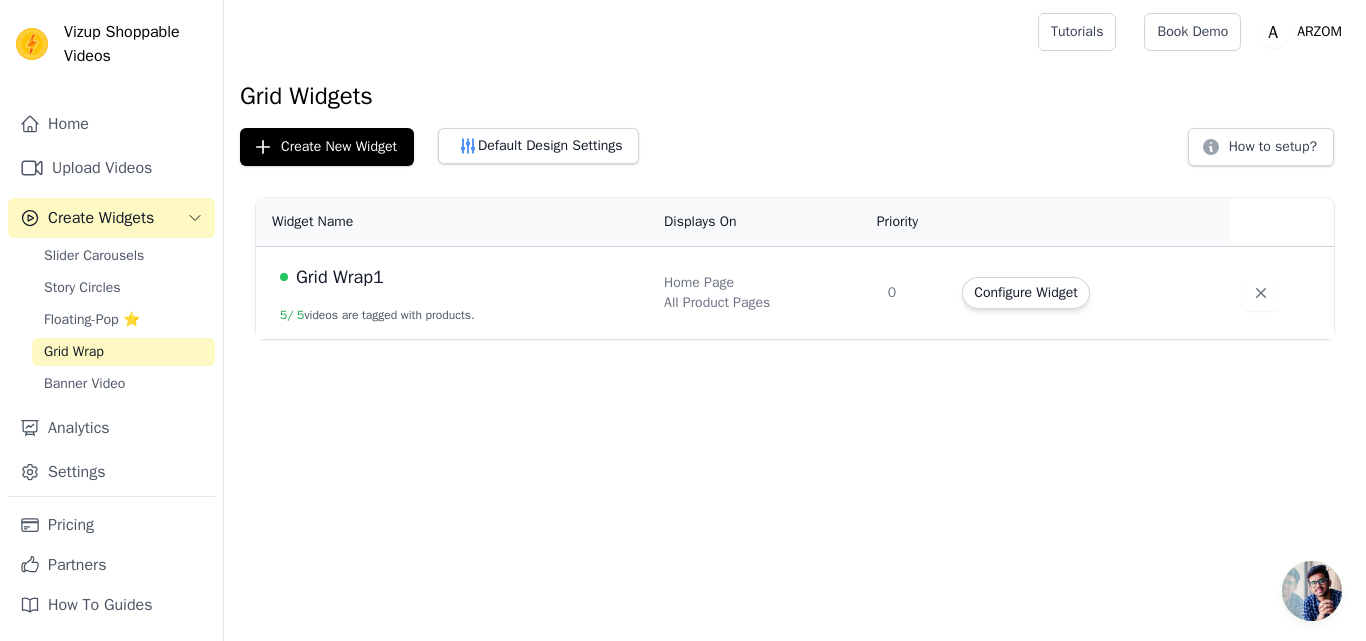 click at bounding box center [1312, 591] 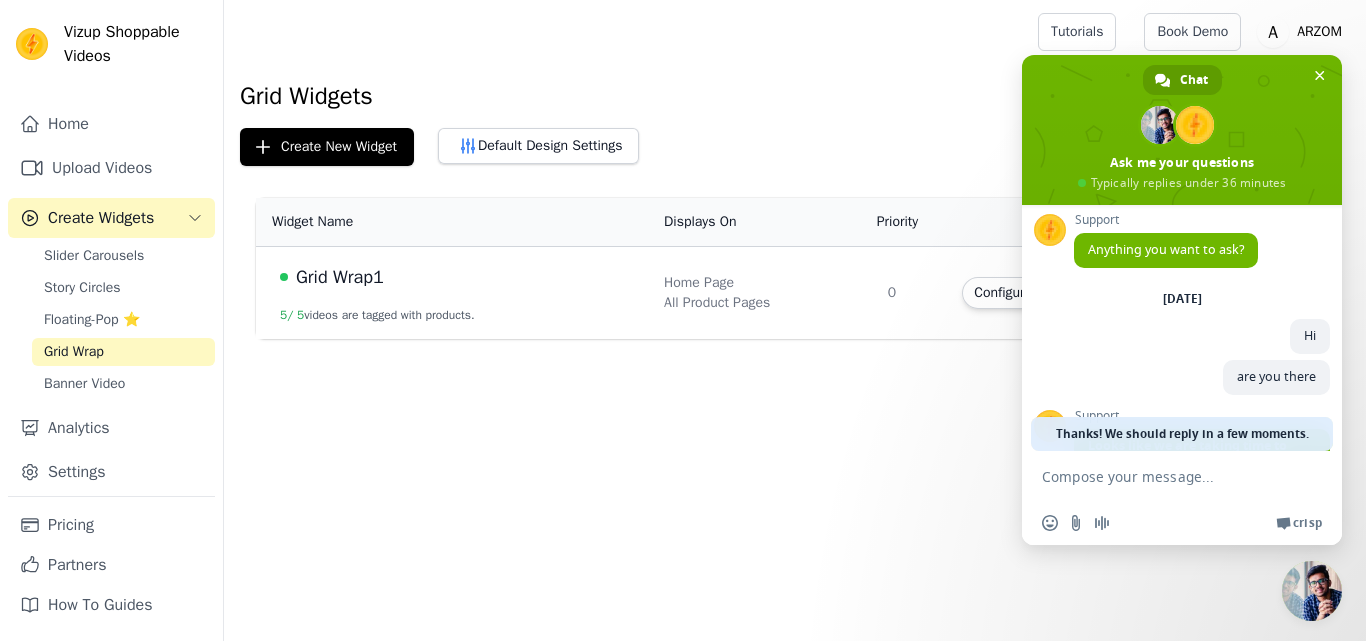 scroll, scrollTop: 175, scrollLeft: 0, axis: vertical 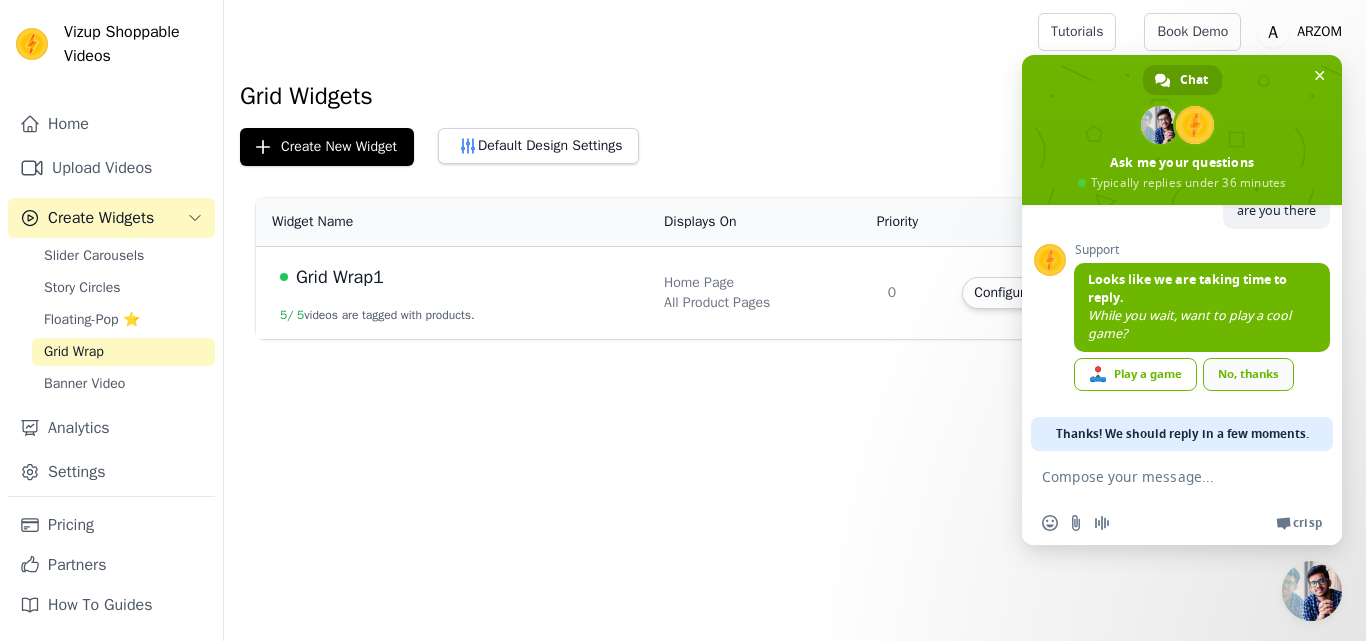 click on "No, thanks" at bounding box center [1248, 374] 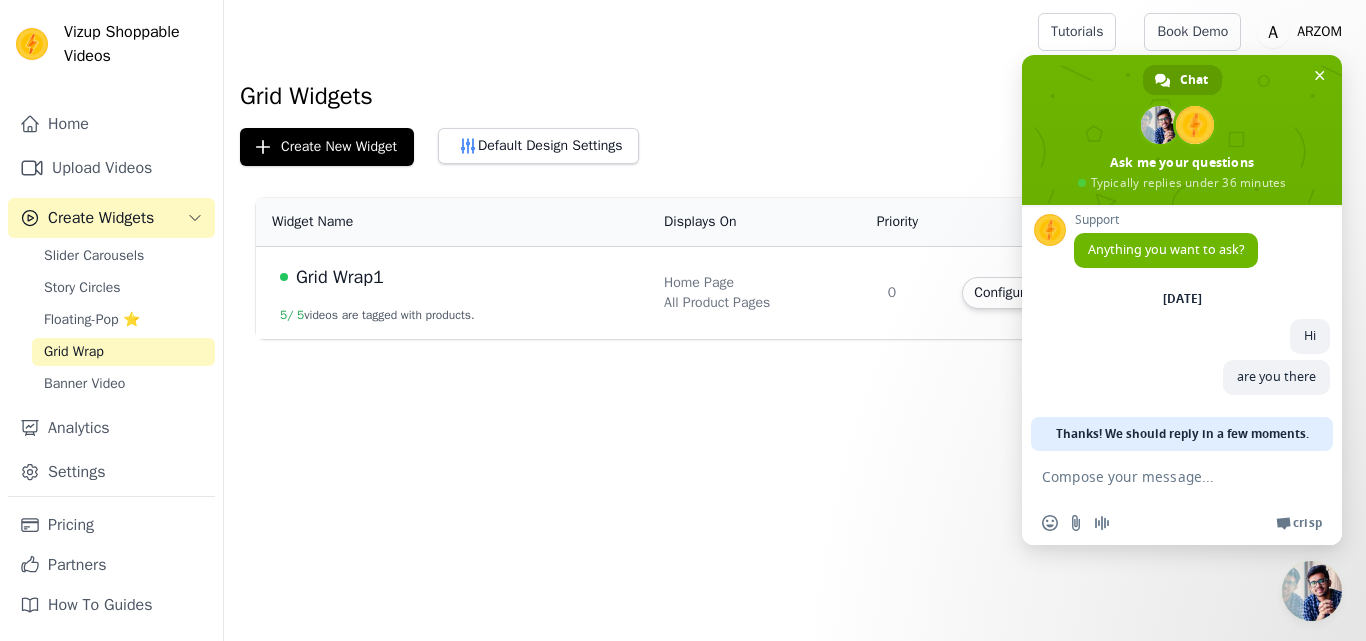 scroll, scrollTop: 7, scrollLeft: 0, axis: vertical 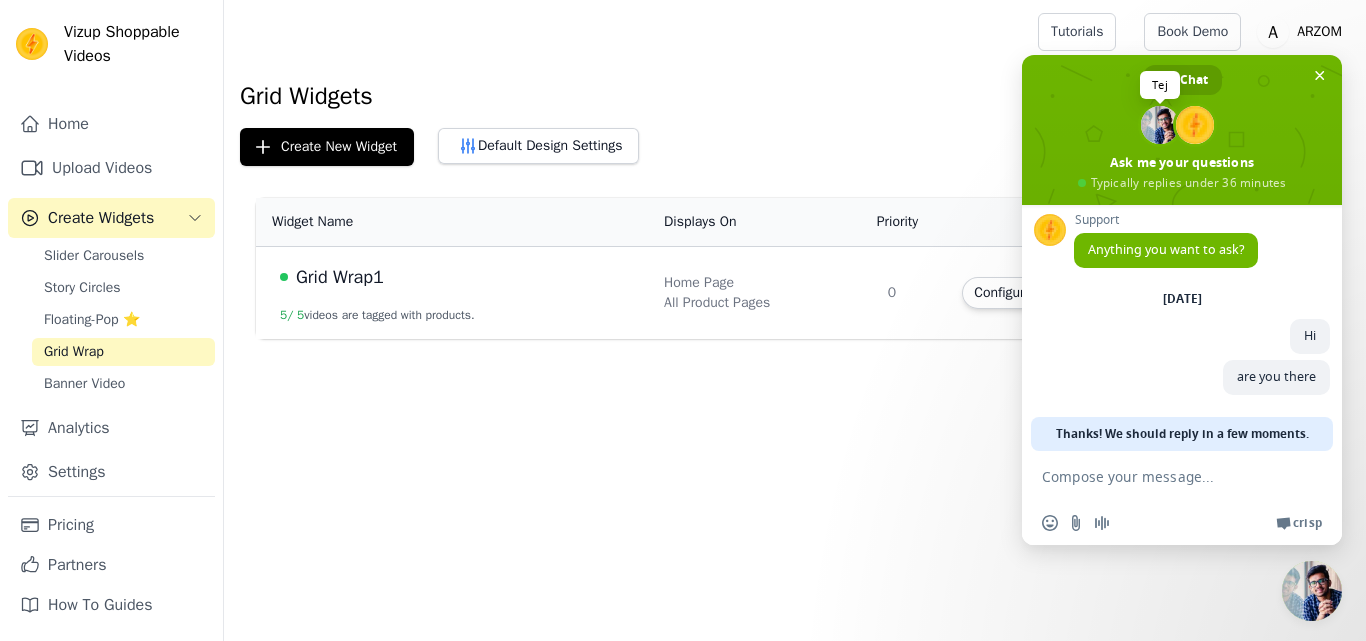 click at bounding box center [1160, 125] 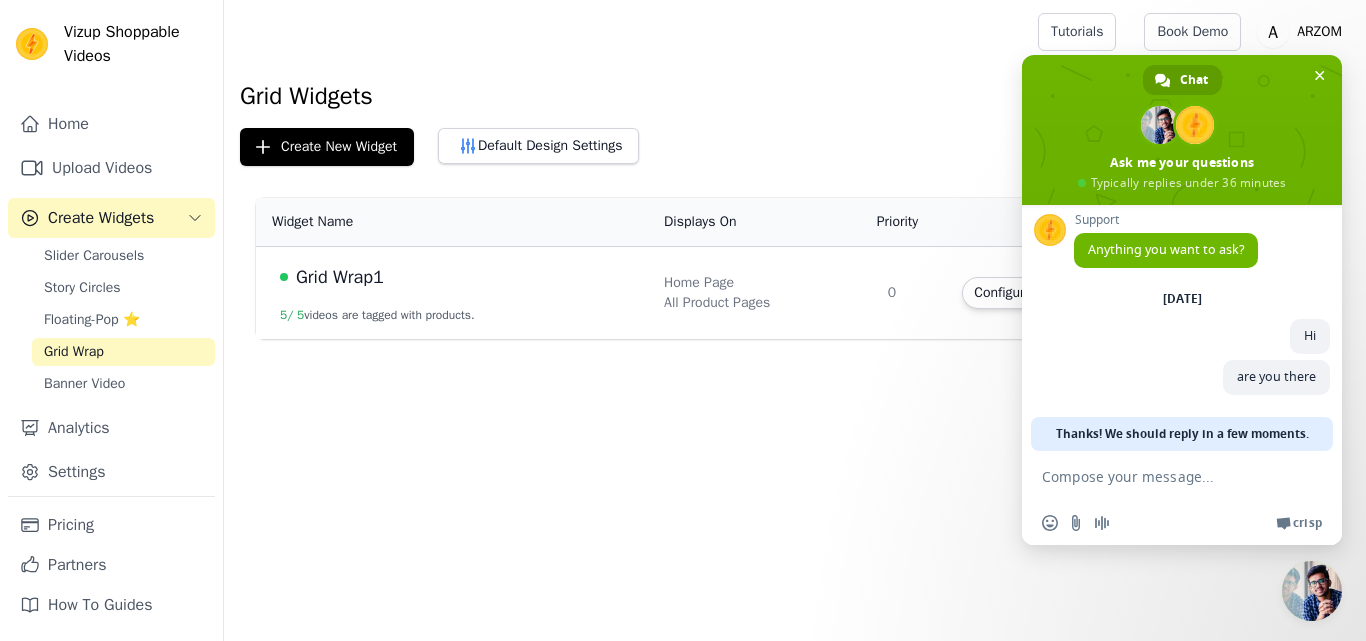 click at bounding box center [1195, 125] 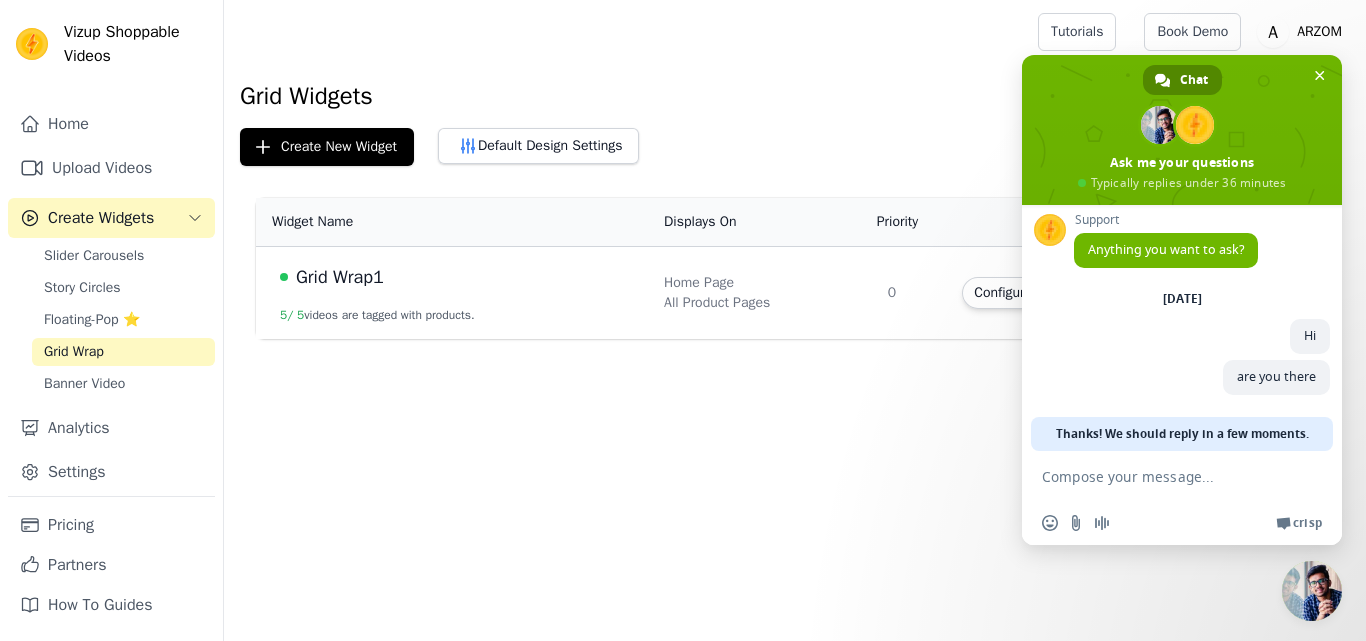 click on "Chat" at bounding box center (1194, 80) 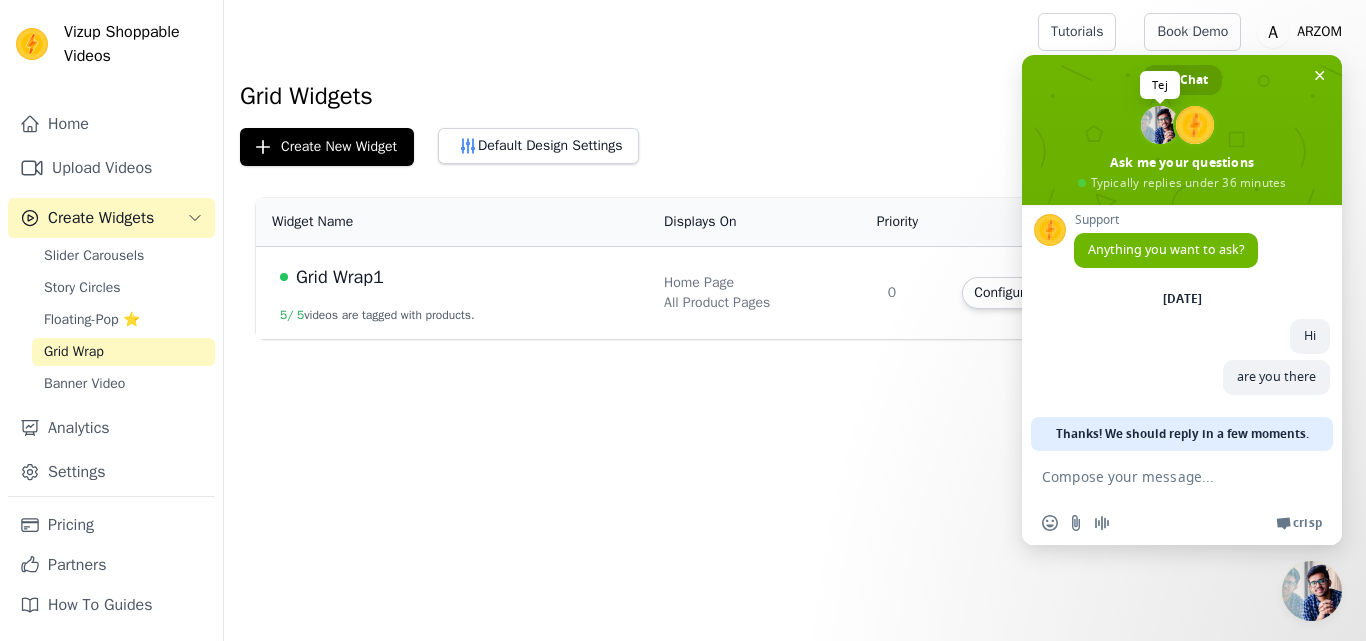 click at bounding box center [1160, 125] 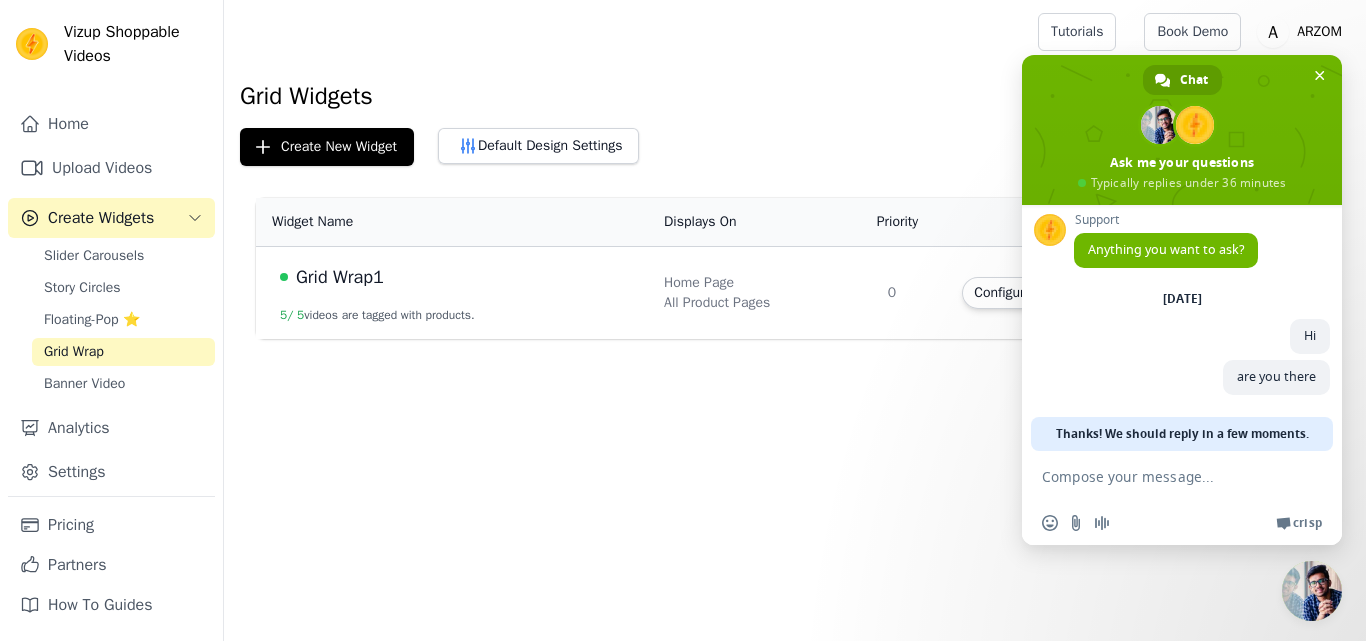 click at bounding box center (1162, 476) 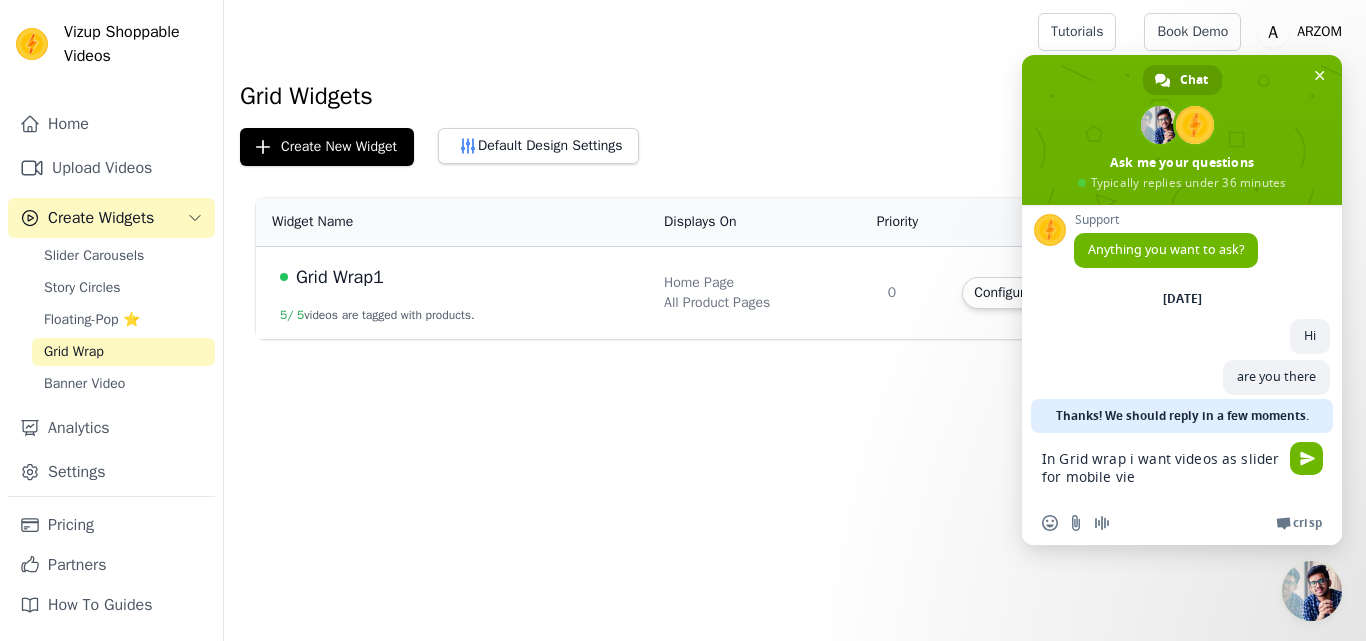 type on "In Grid wrap i want videos as slider for mobile view" 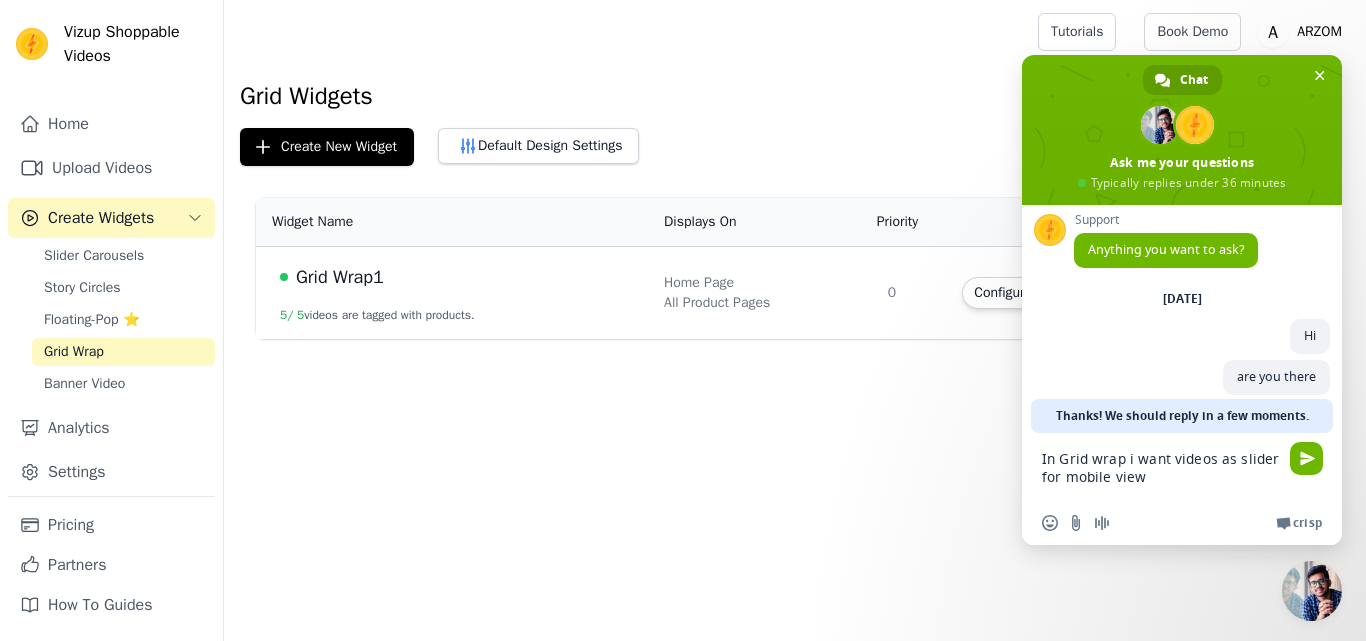 scroll, scrollTop: 97, scrollLeft: 0, axis: vertical 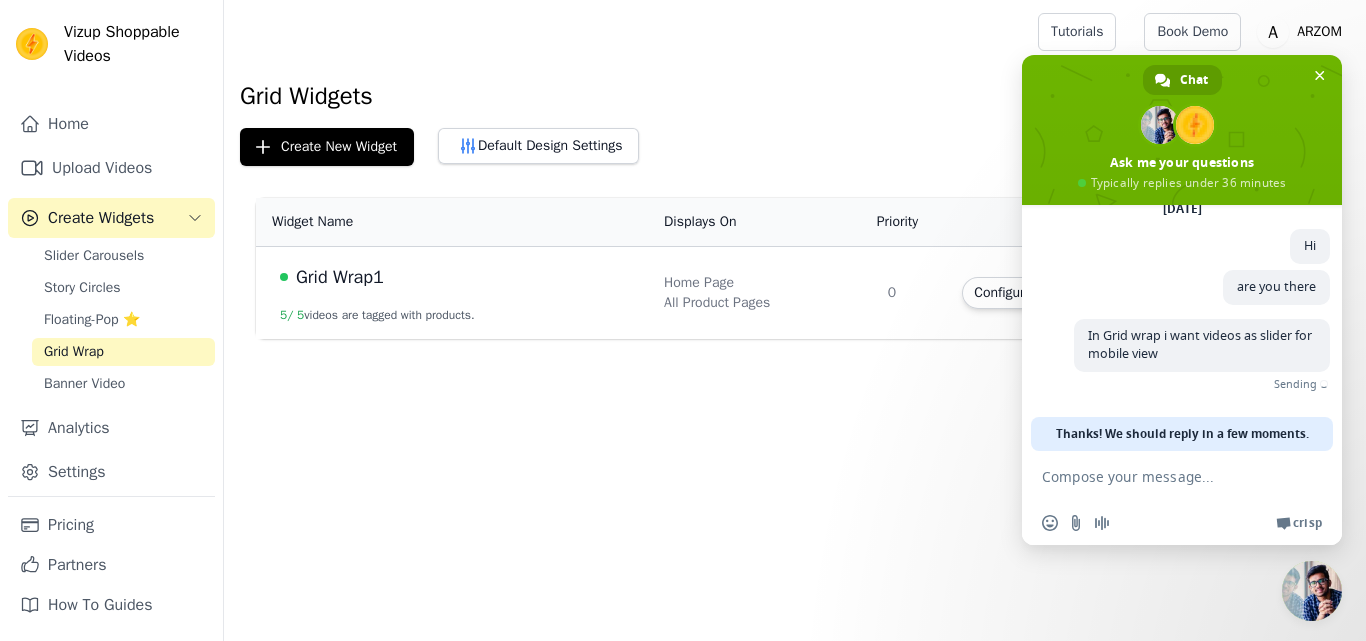 click at bounding box center (627, 32) 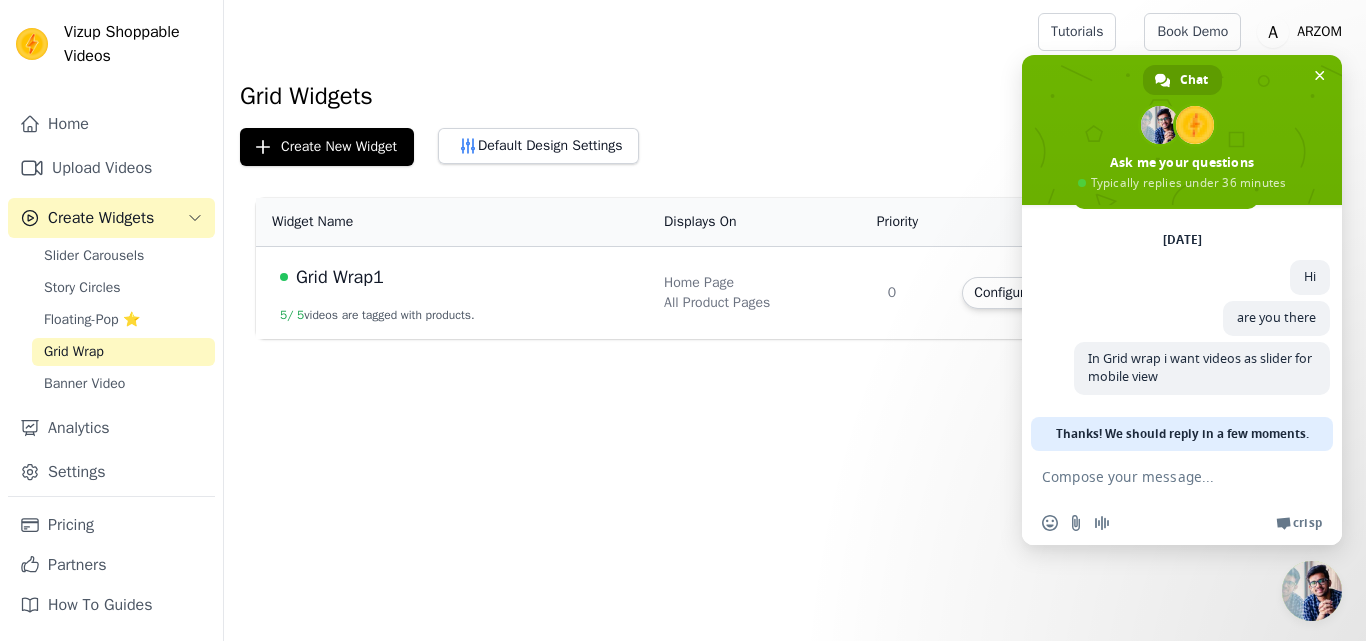 scroll, scrollTop: 66, scrollLeft: 0, axis: vertical 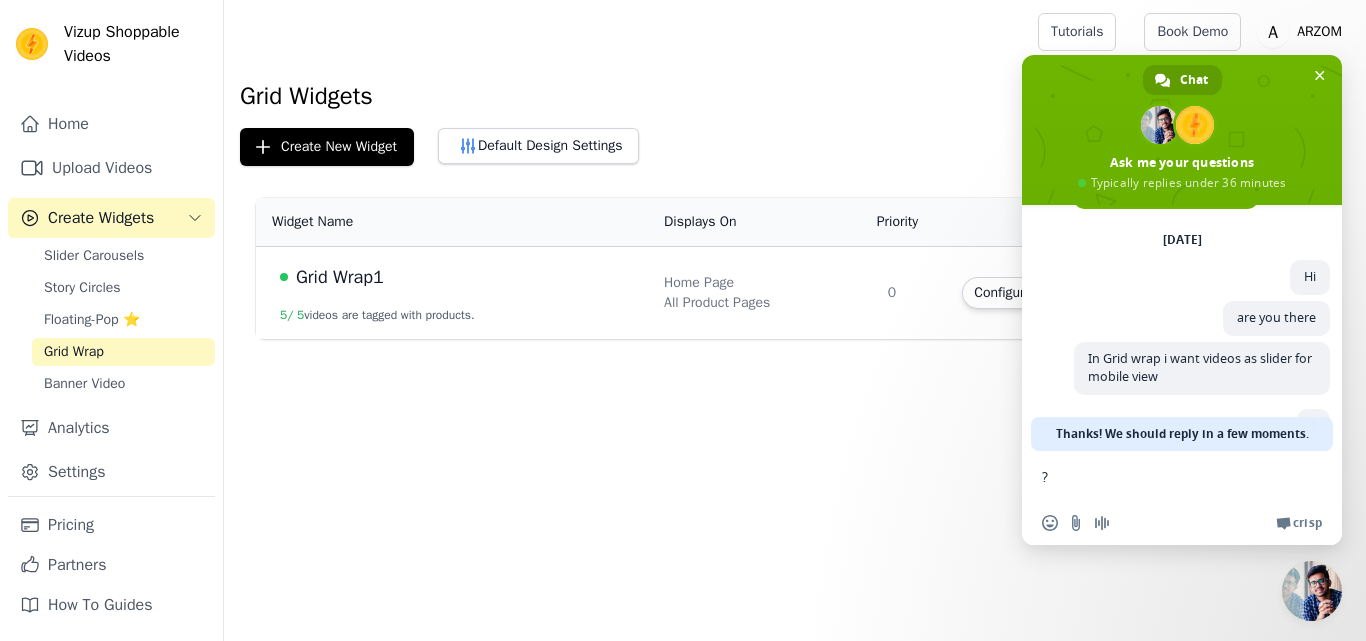 type 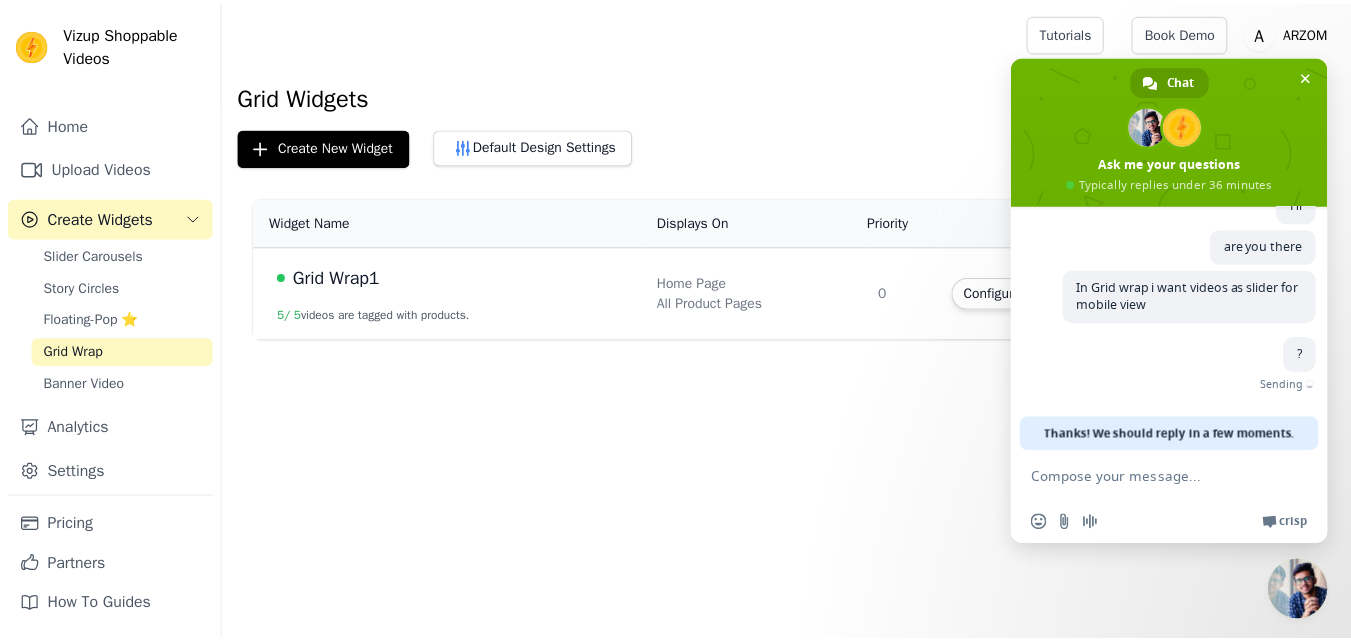 scroll, scrollTop: 107, scrollLeft: 0, axis: vertical 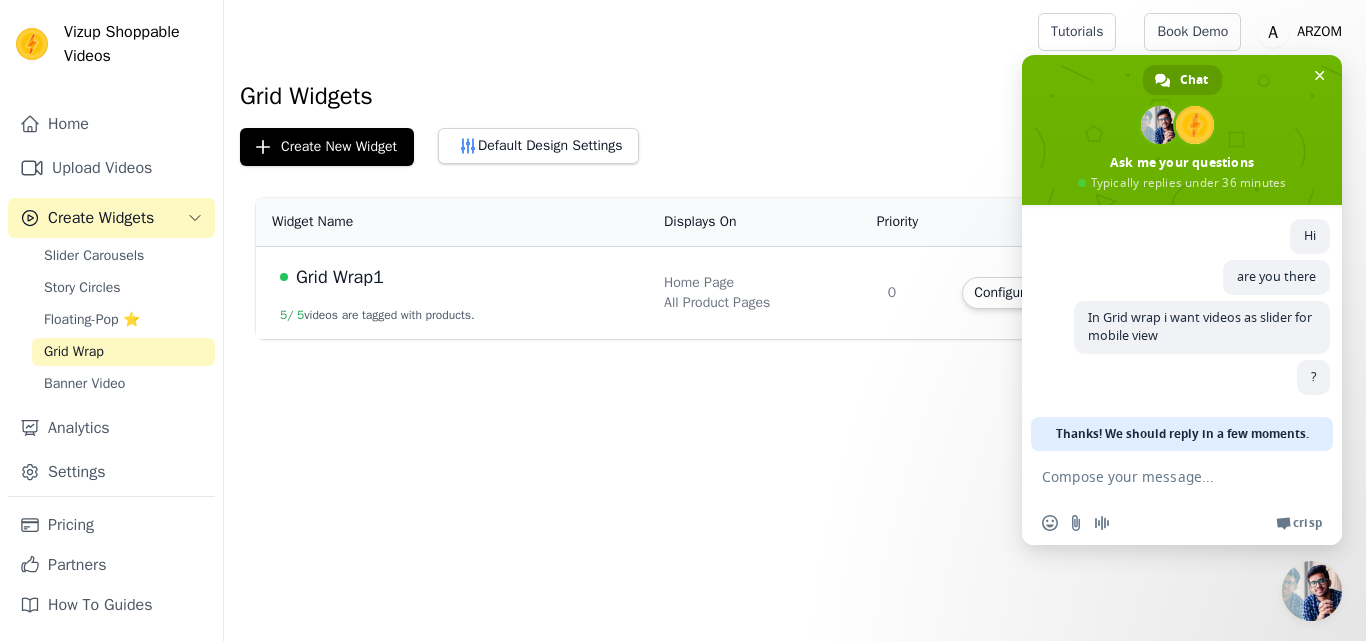 click on "Vizup Shoppable Videos
Home
Upload Videos       Create Widgets     Slider Carousels   Story Circles   Floating-Pop ⭐   Grid Wrap   Banner Video
Analytics
Settings
Pricing
Partners
How To Guides   Open sidebar       Tutorials     Book Demo   Open user menu" at bounding box center (683, 169) 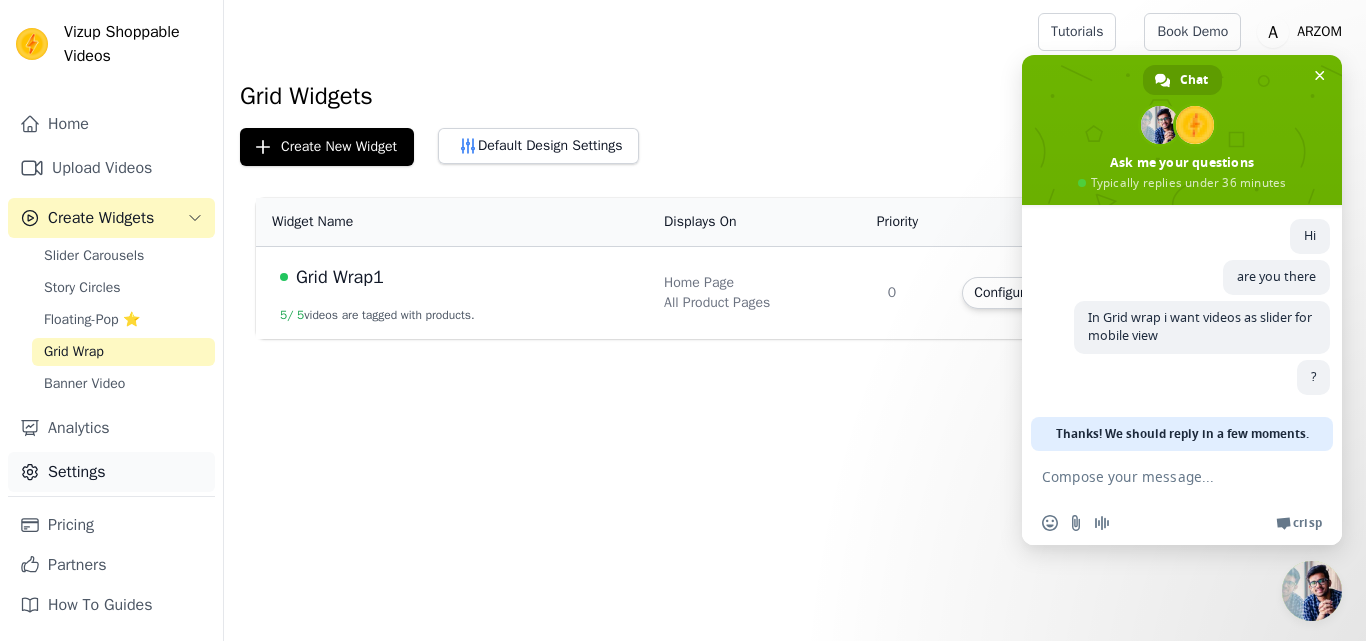 click on "Settings" at bounding box center [111, 472] 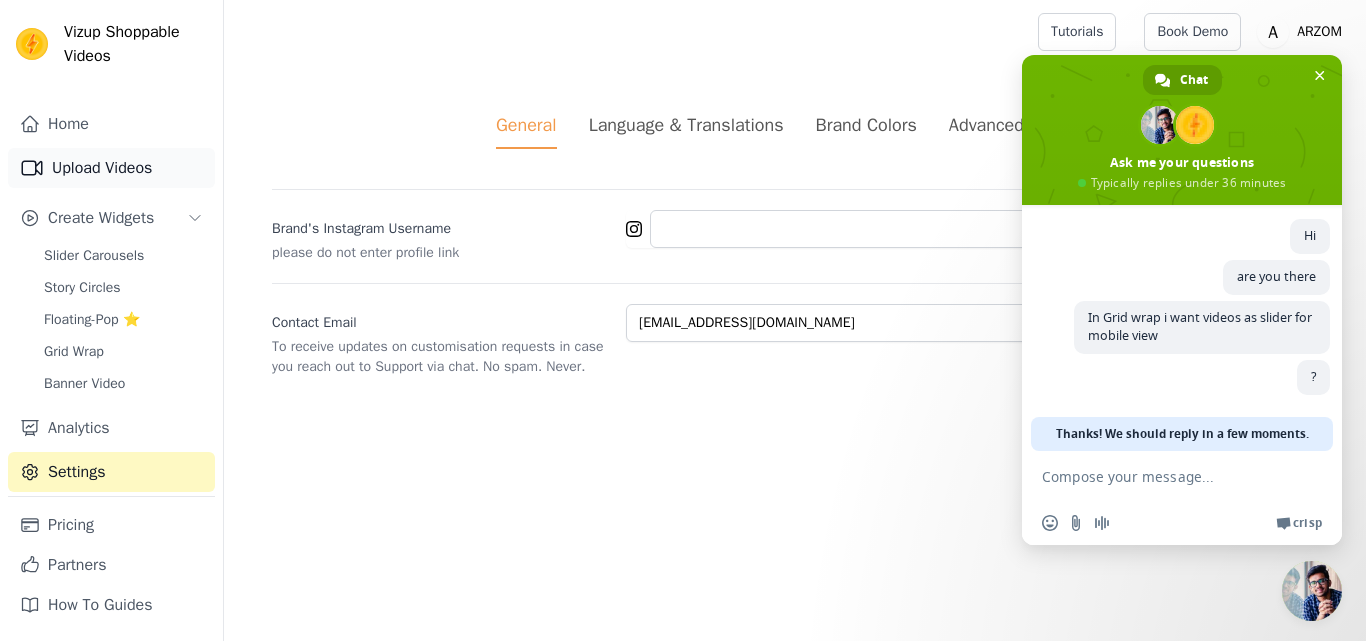click on "Upload Videos" at bounding box center (111, 168) 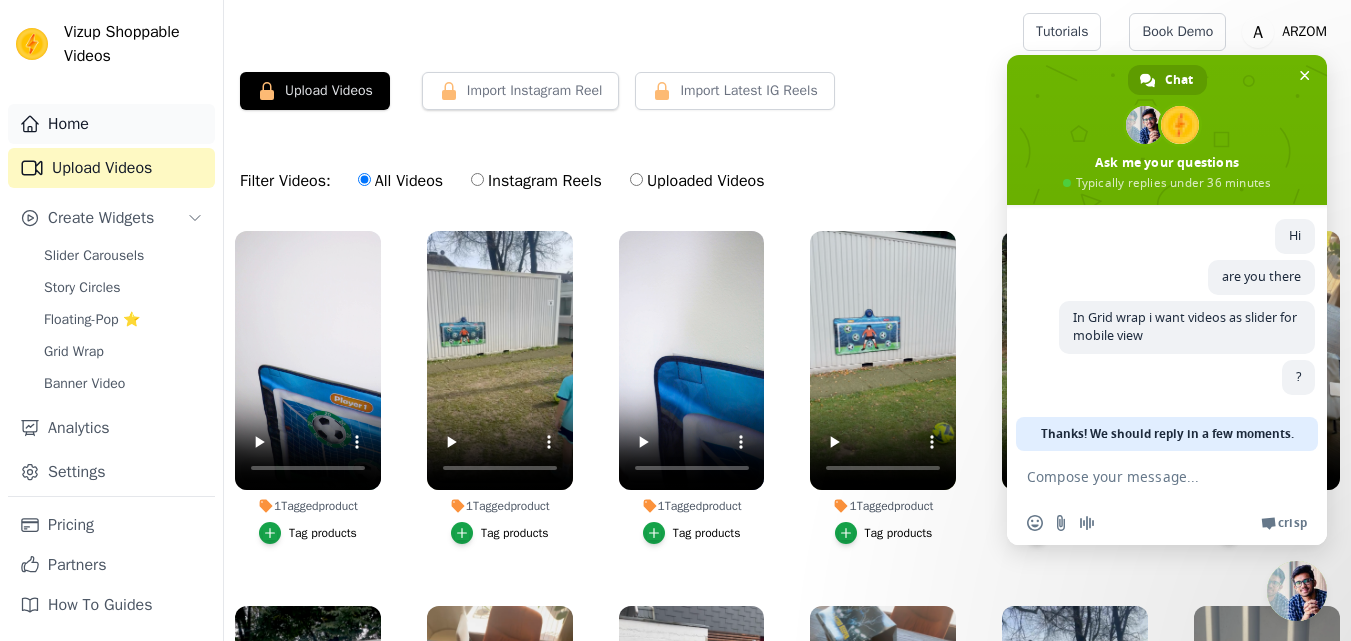 click on "Home" at bounding box center (111, 124) 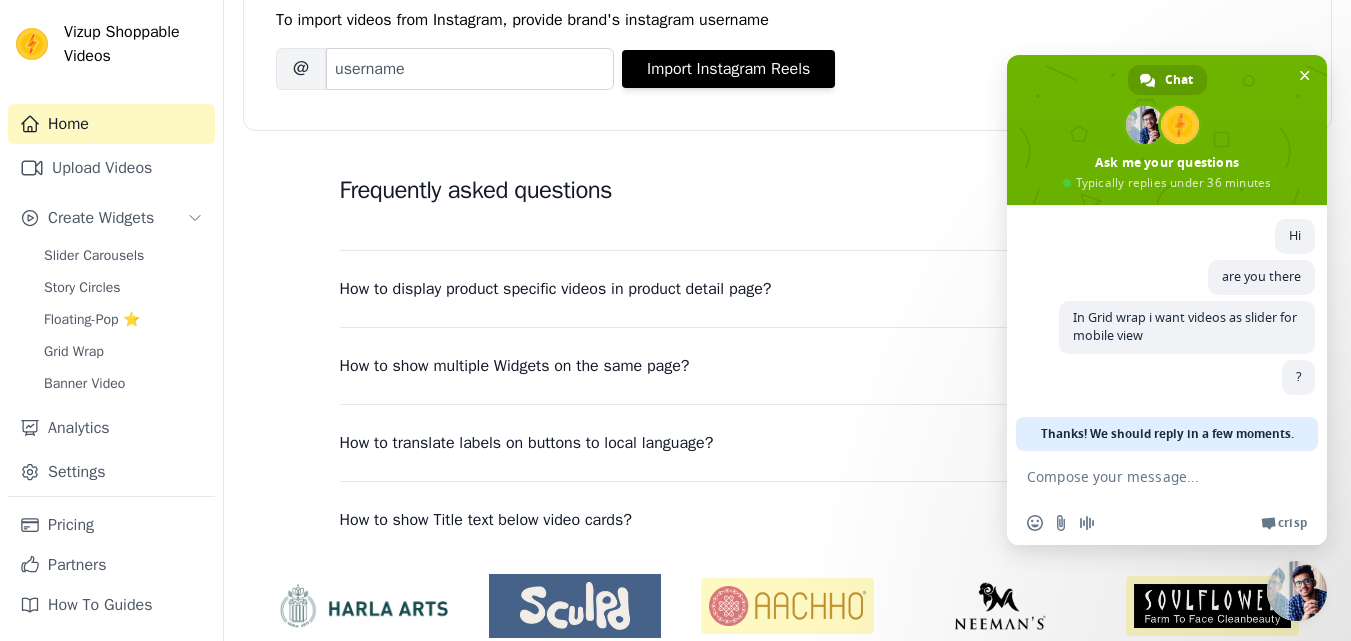 scroll, scrollTop: 481, scrollLeft: 0, axis: vertical 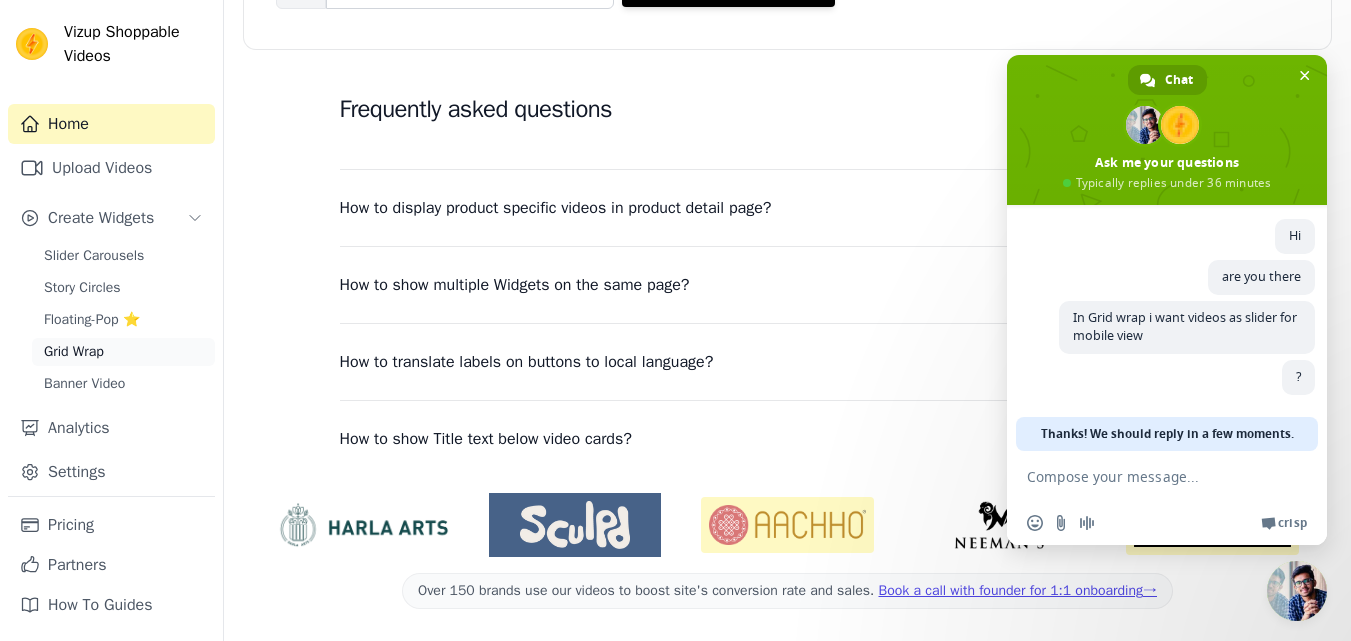 click on "Grid Wrap" at bounding box center [74, 352] 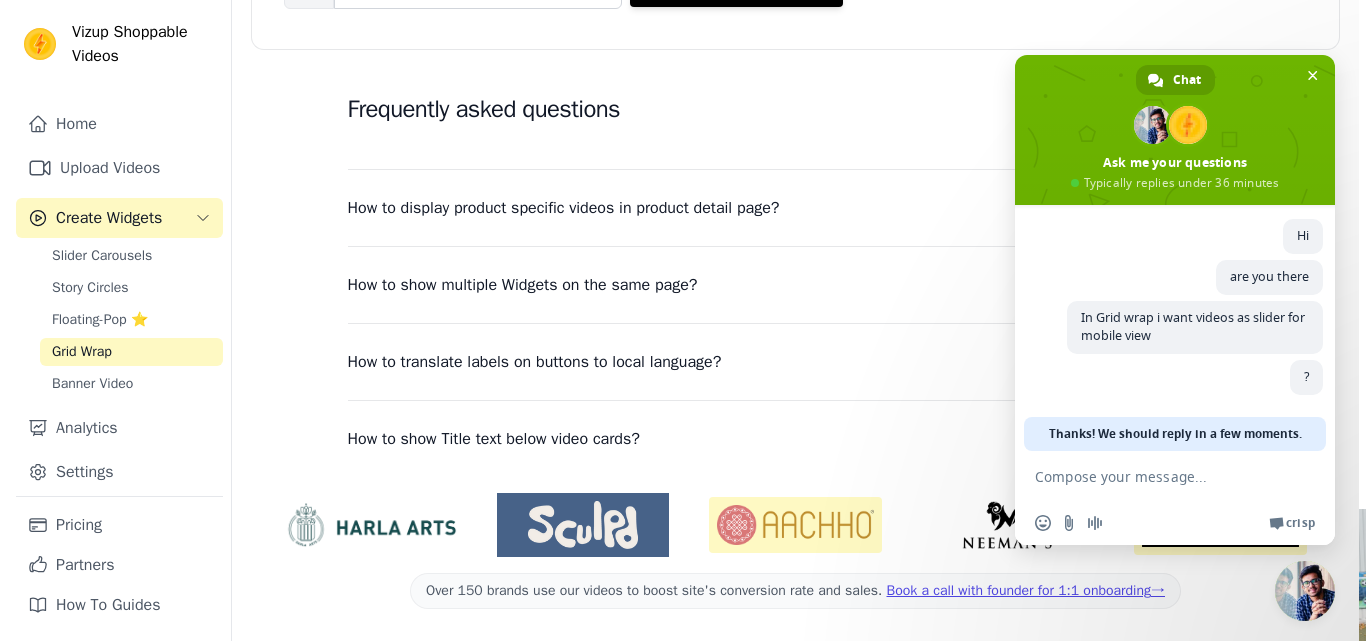 scroll, scrollTop: 0, scrollLeft: 0, axis: both 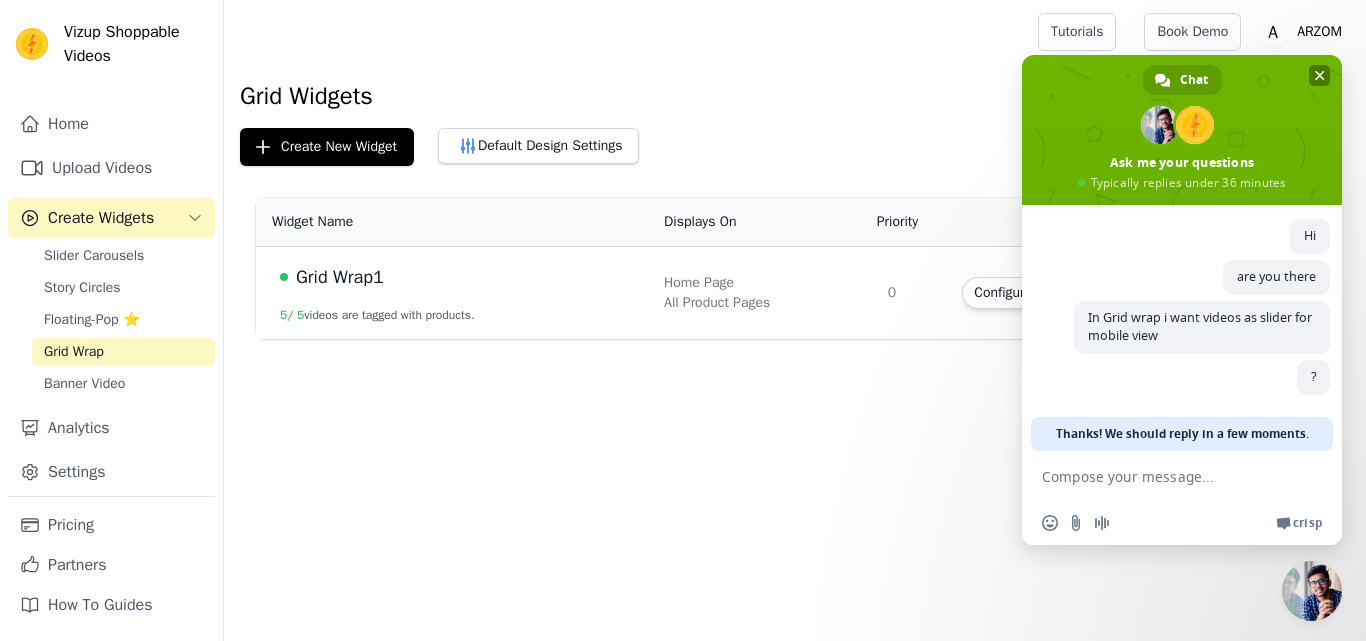 click at bounding box center [1320, 75] 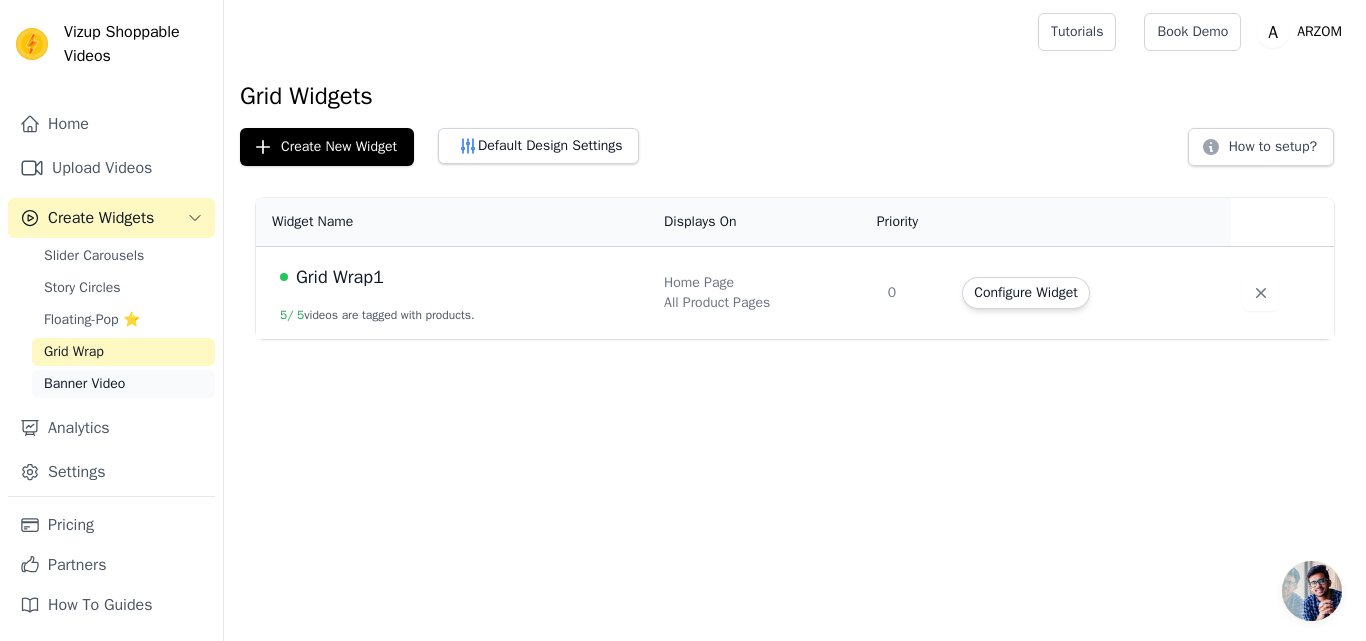 click on "Banner Video" at bounding box center [84, 384] 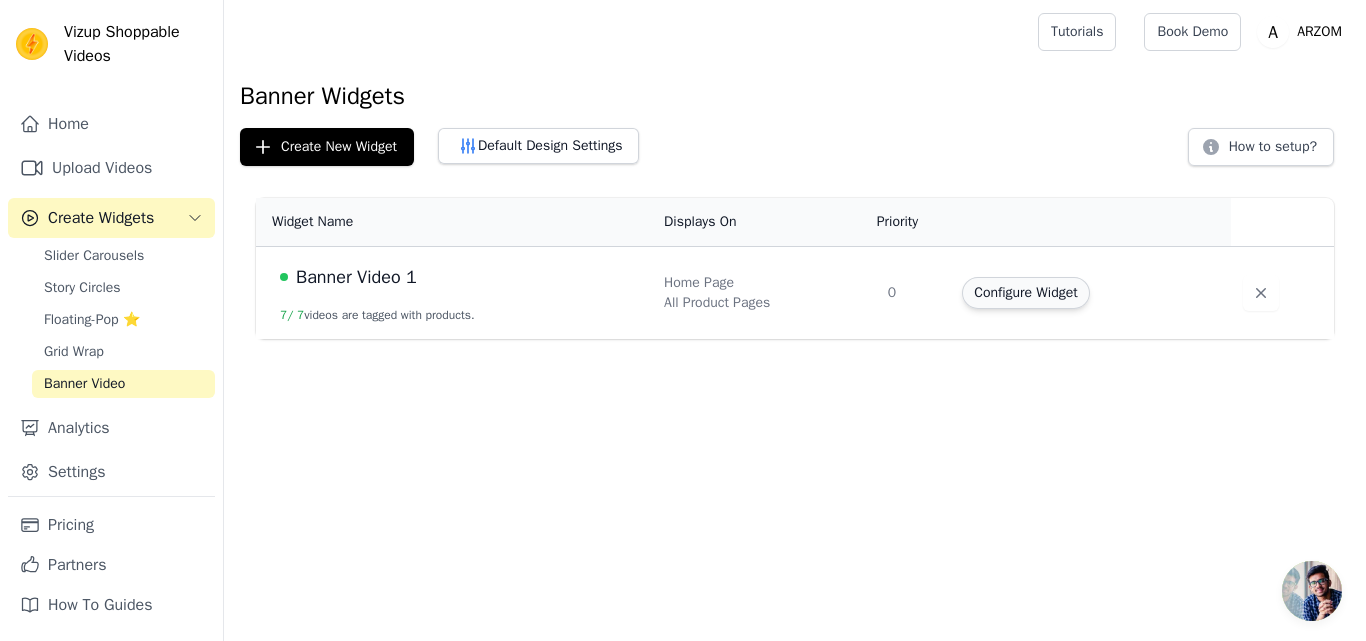 click on "Configure Widget" at bounding box center (1025, 293) 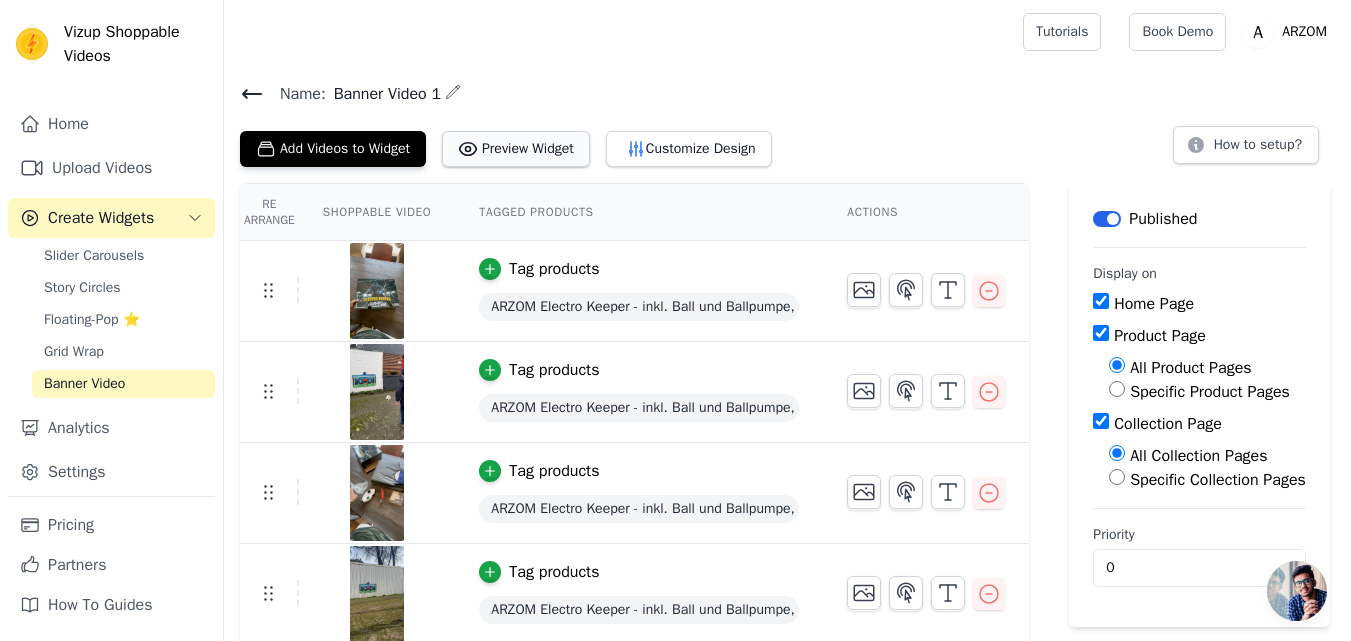 click on "Preview Widget" at bounding box center (516, 149) 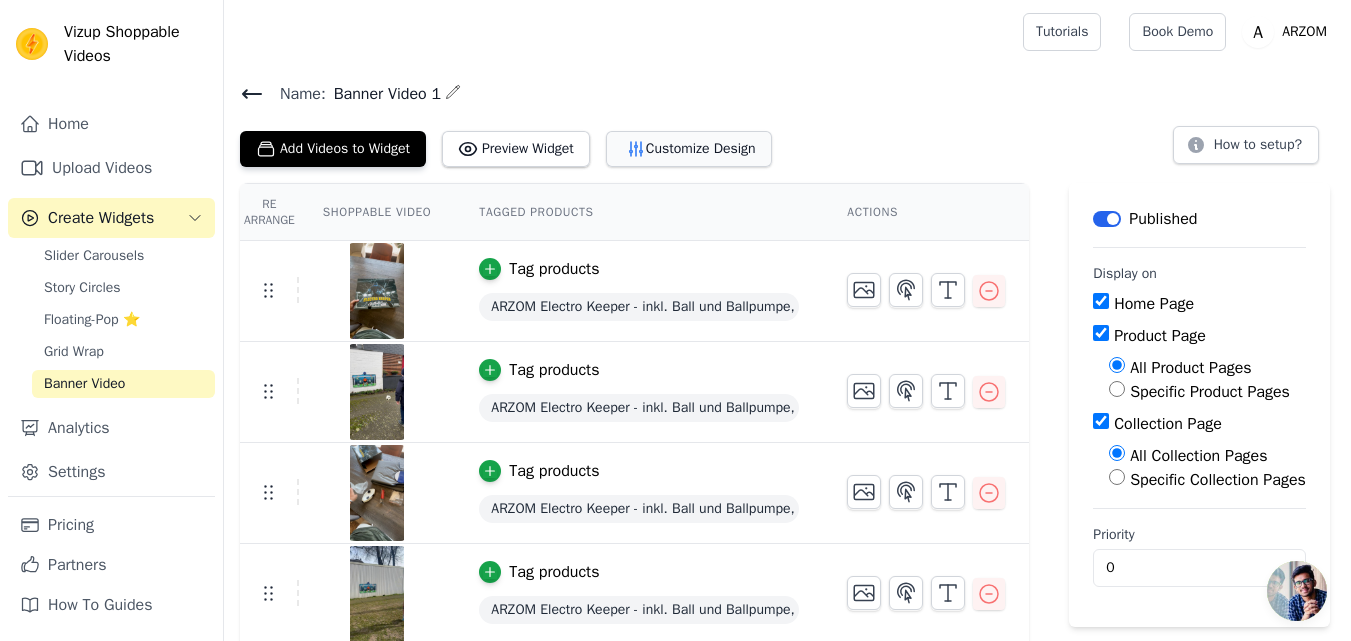 click on "Customize Design" at bounding box center [689, 149] 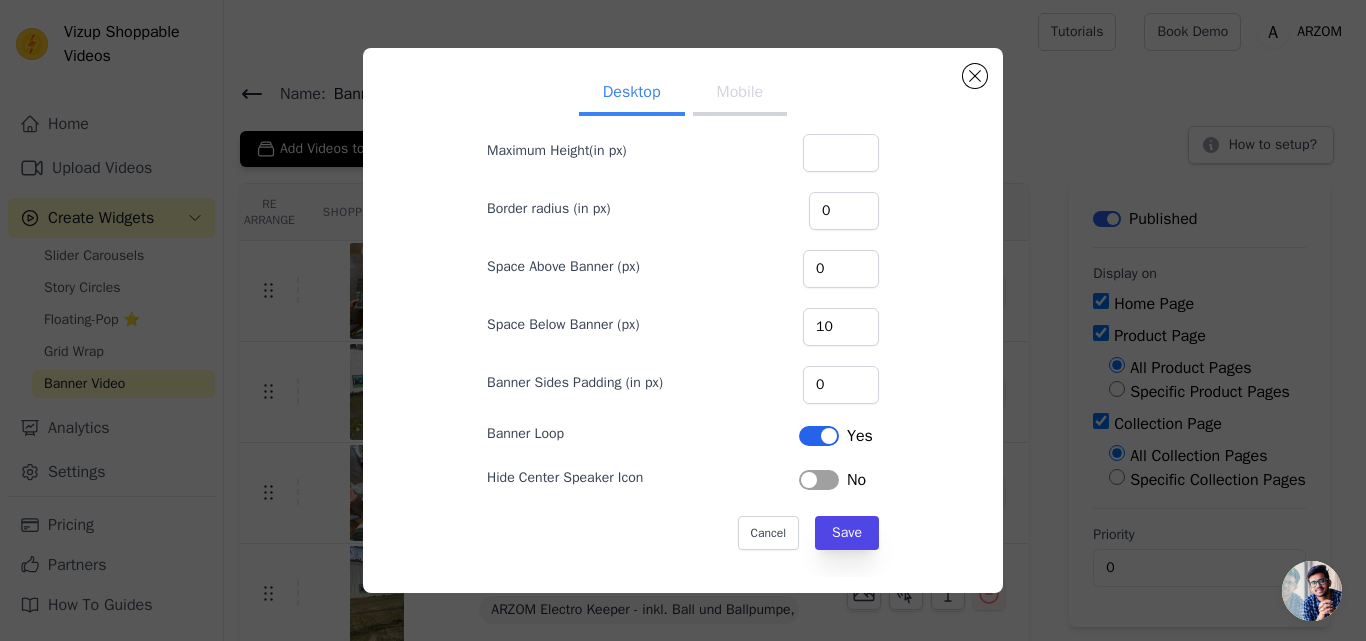 scroll, scrollTop: 0, scrollLeft: 0, axis: both 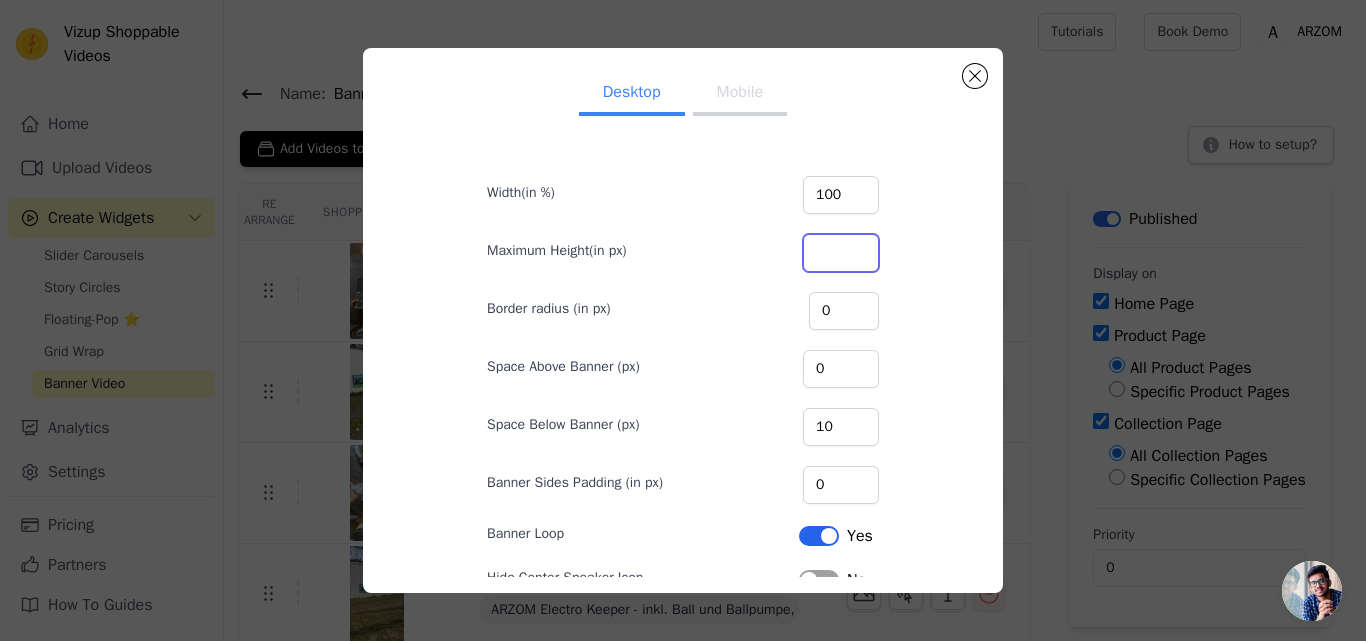 click on "Maximum Height(in px)" at bounding box center [841, 253] 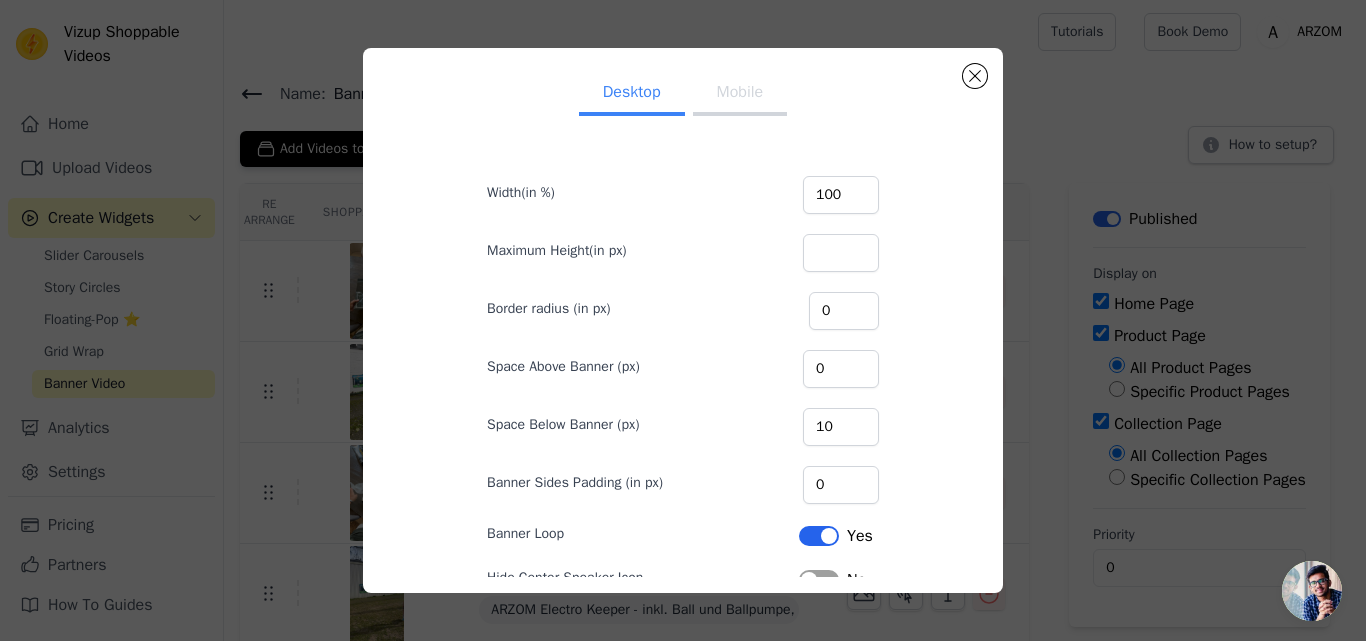click on "Mobile" at bounding box center [740, 94] 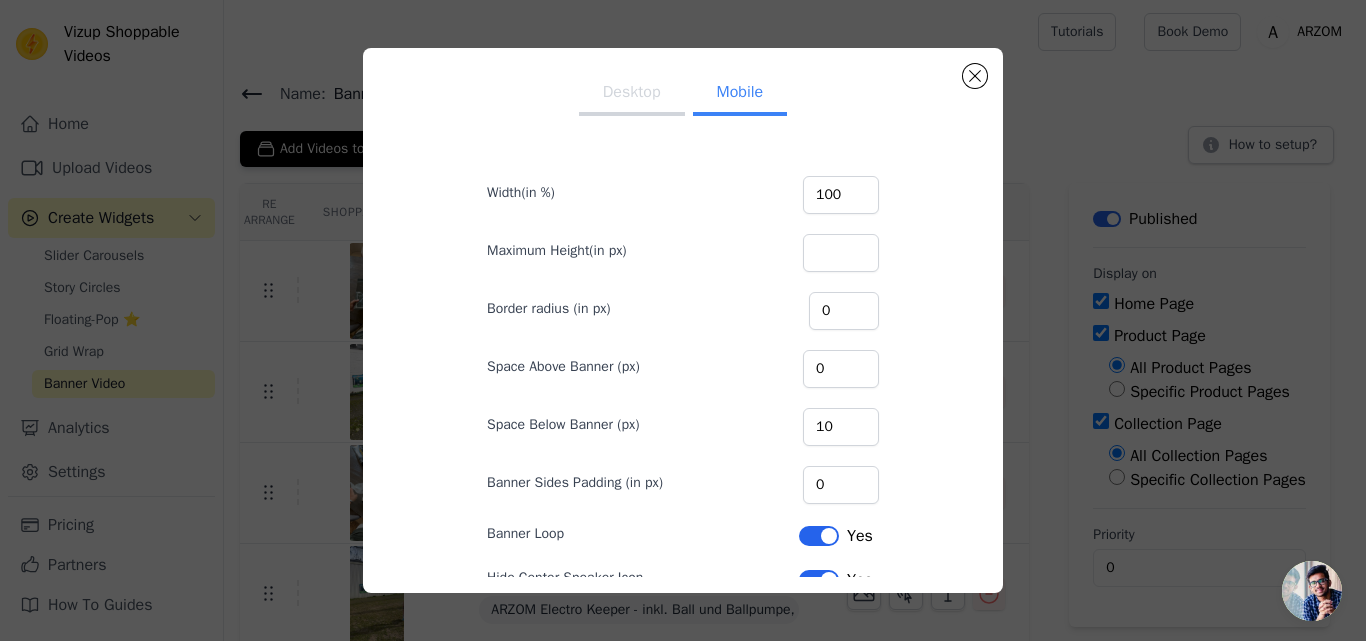 click on "Desktop" at bounding box center [632, 94] 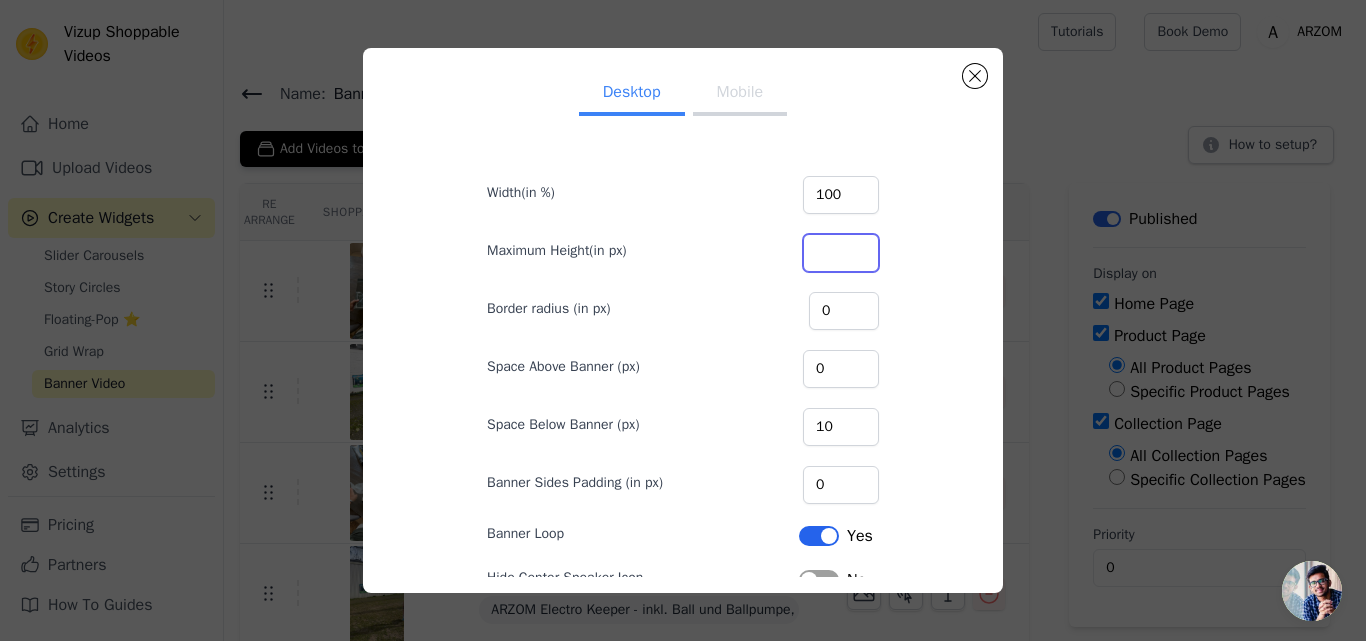 click on "Maximum Height(in px)" at bounding box center [841, 253] 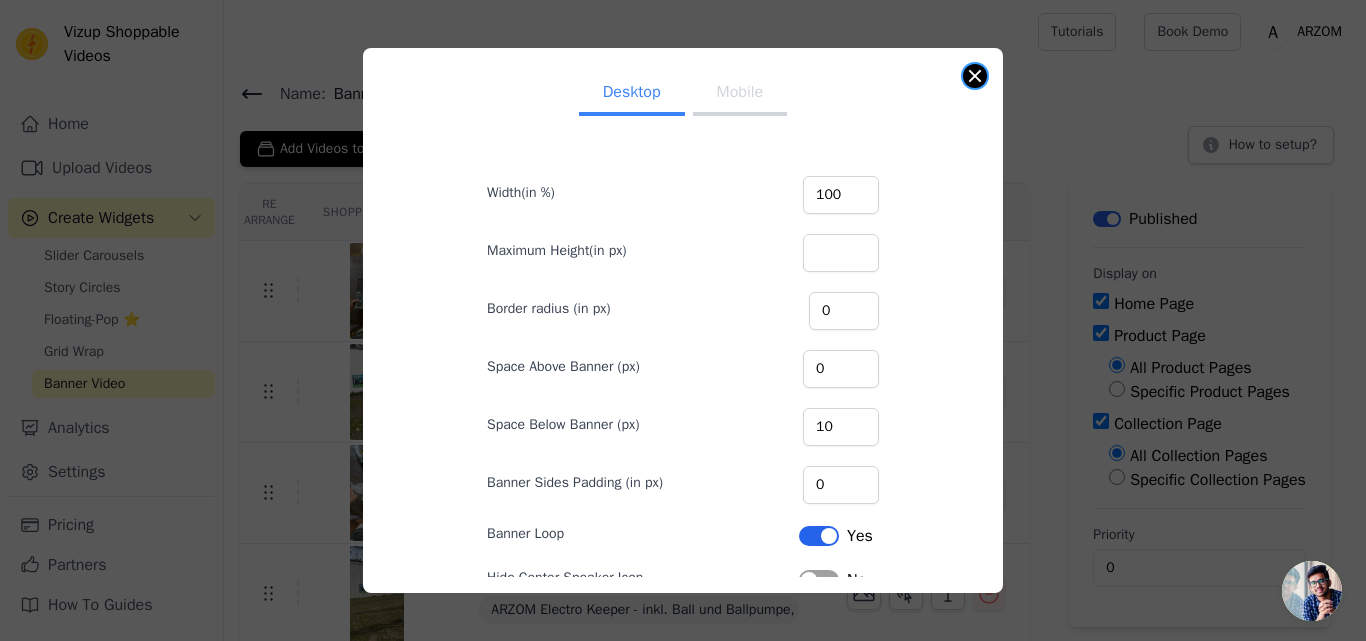 click at bounding box center (975, 76) 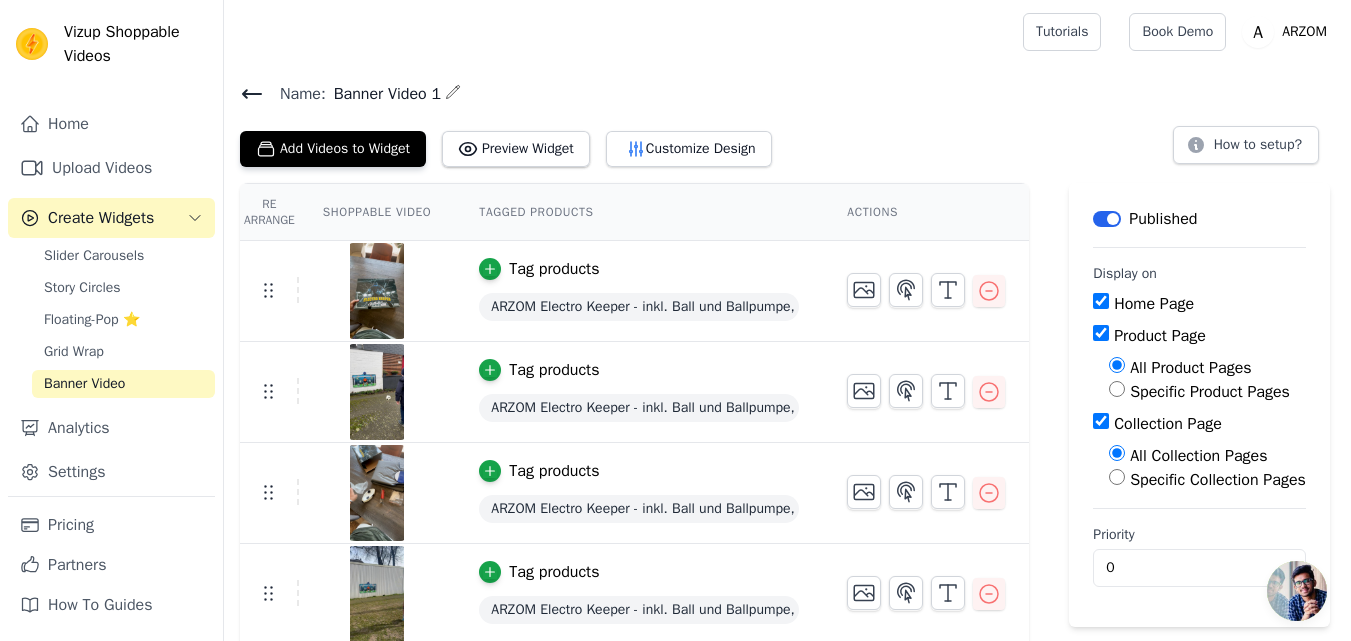 click at bounding box center (1297, 591) 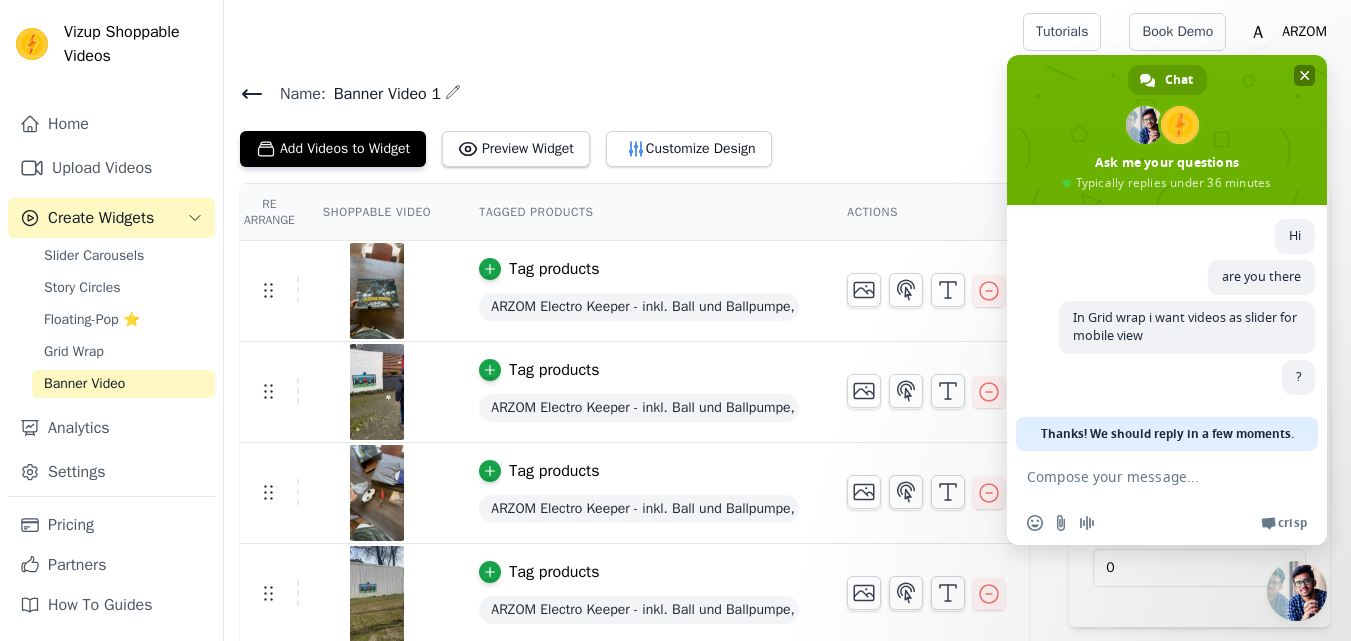 click at bounding box center (1305, 75) 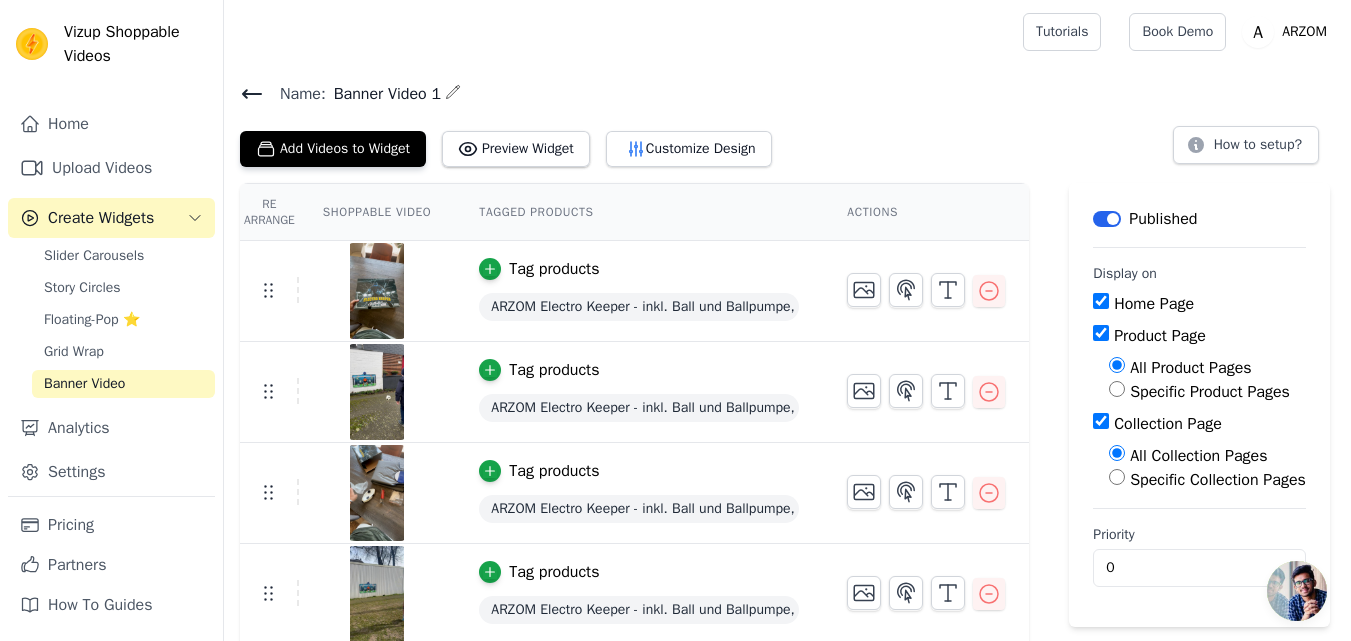click 